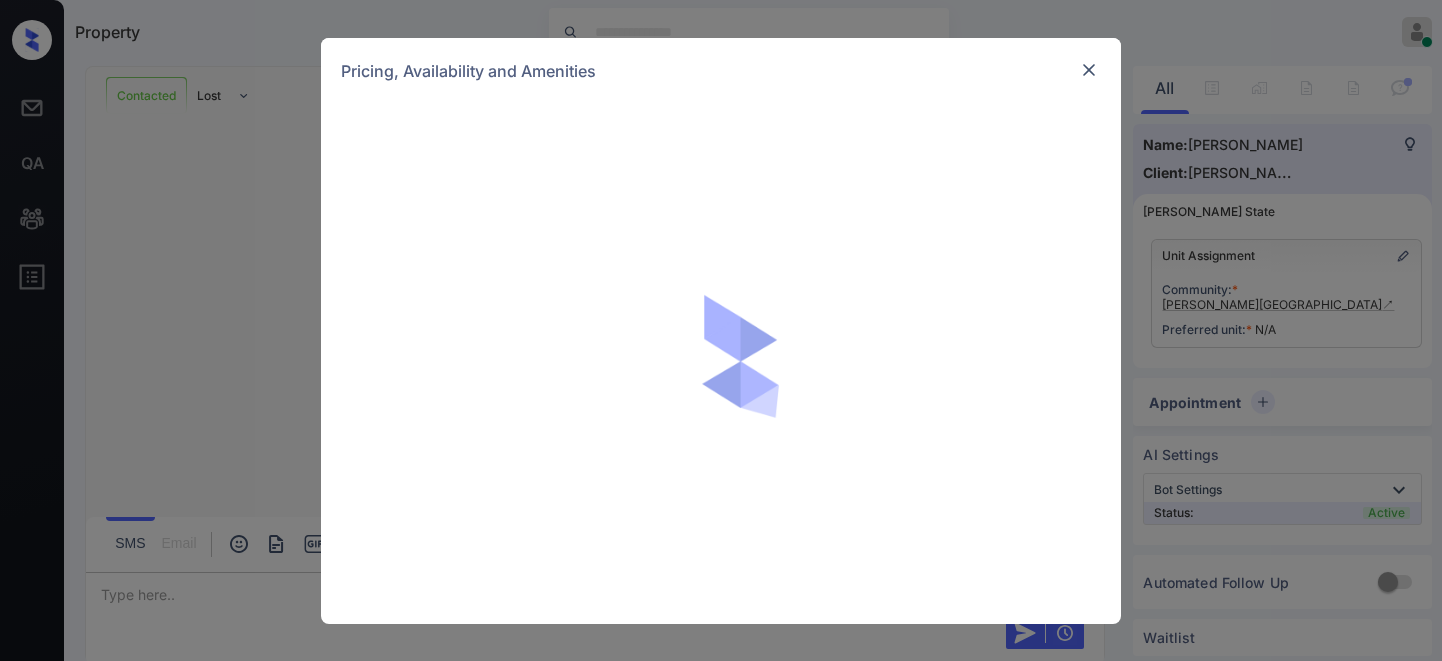scroll, scrollTop: 0, scrollLeft: 0, axis: both 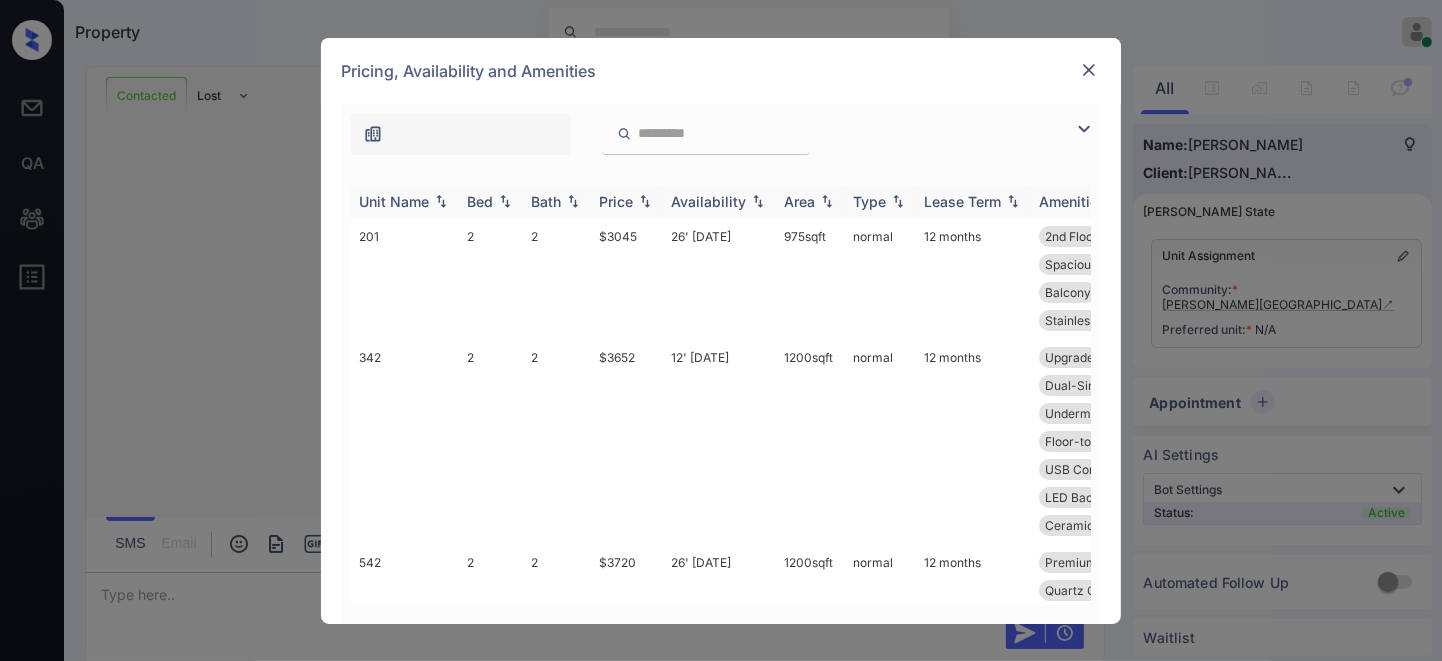 click on "Price" at bounding box center (627, 201) 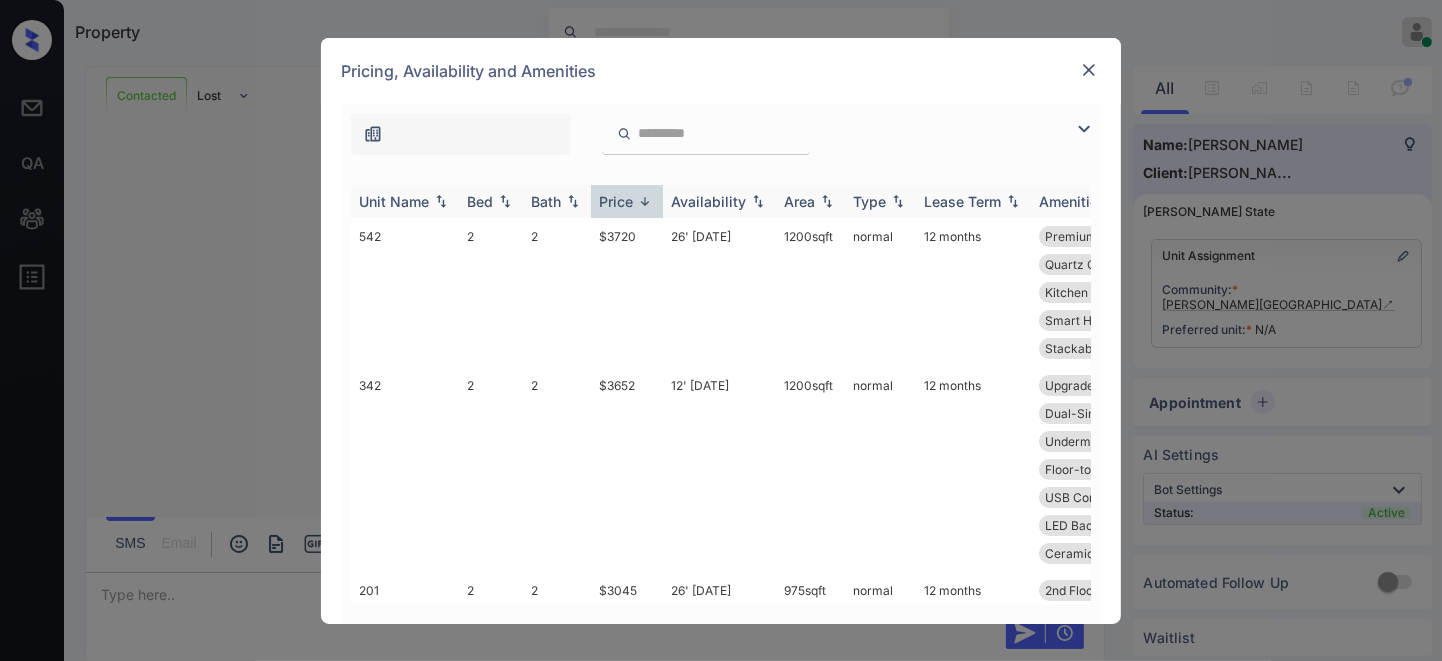click on "Price" at bounding box center [616, 201] 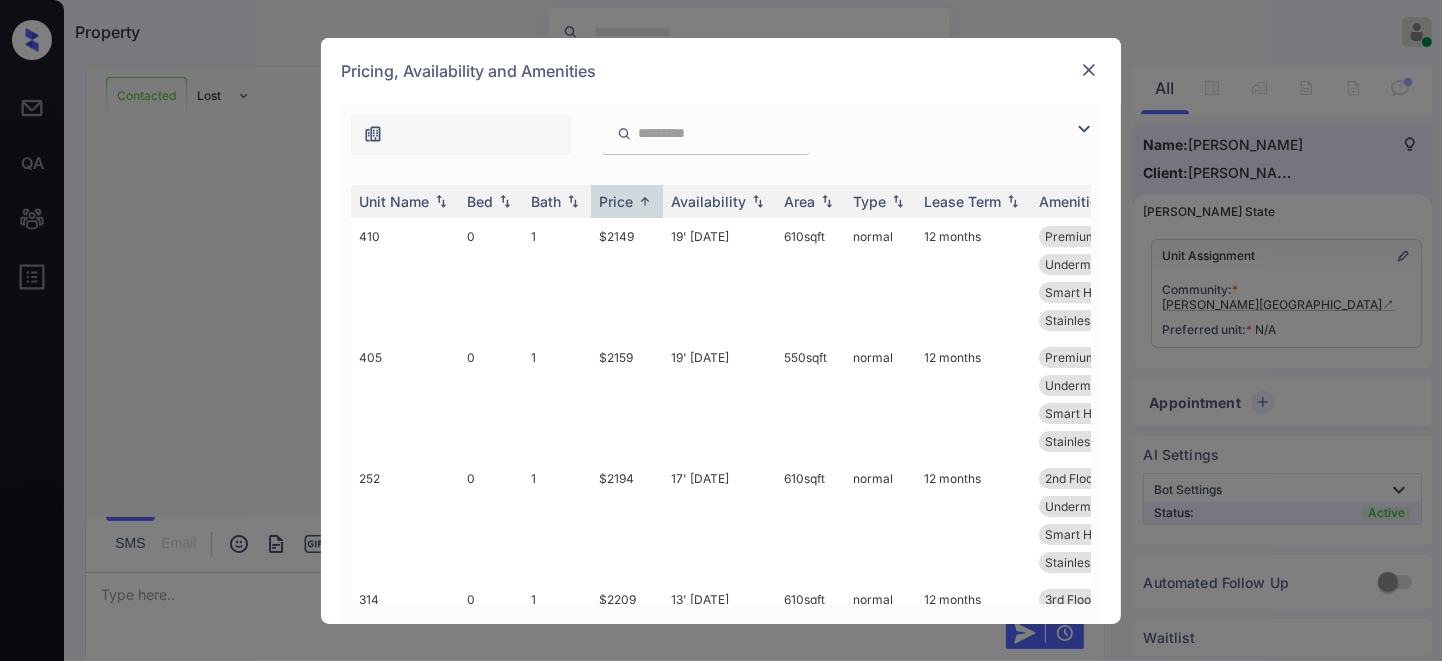click at bounding box center (1084, 129) 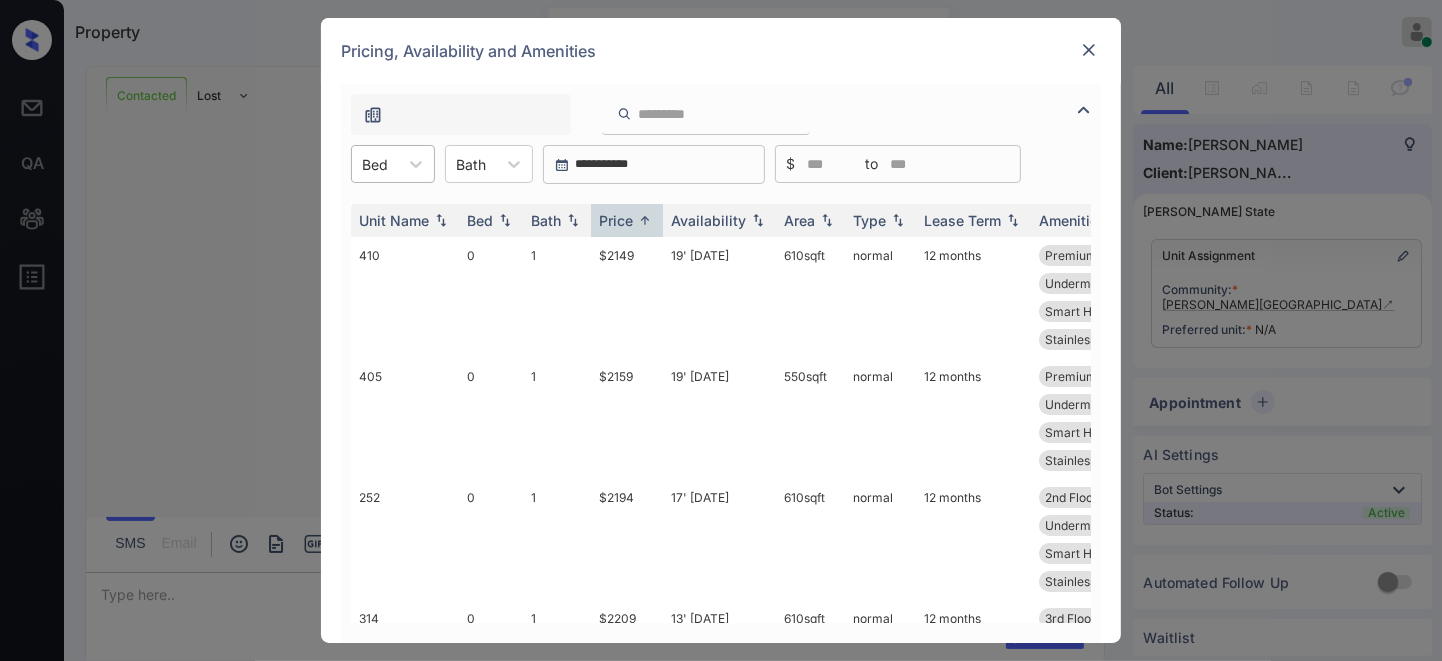 click on "Bed" at bounding box center [375, 164] 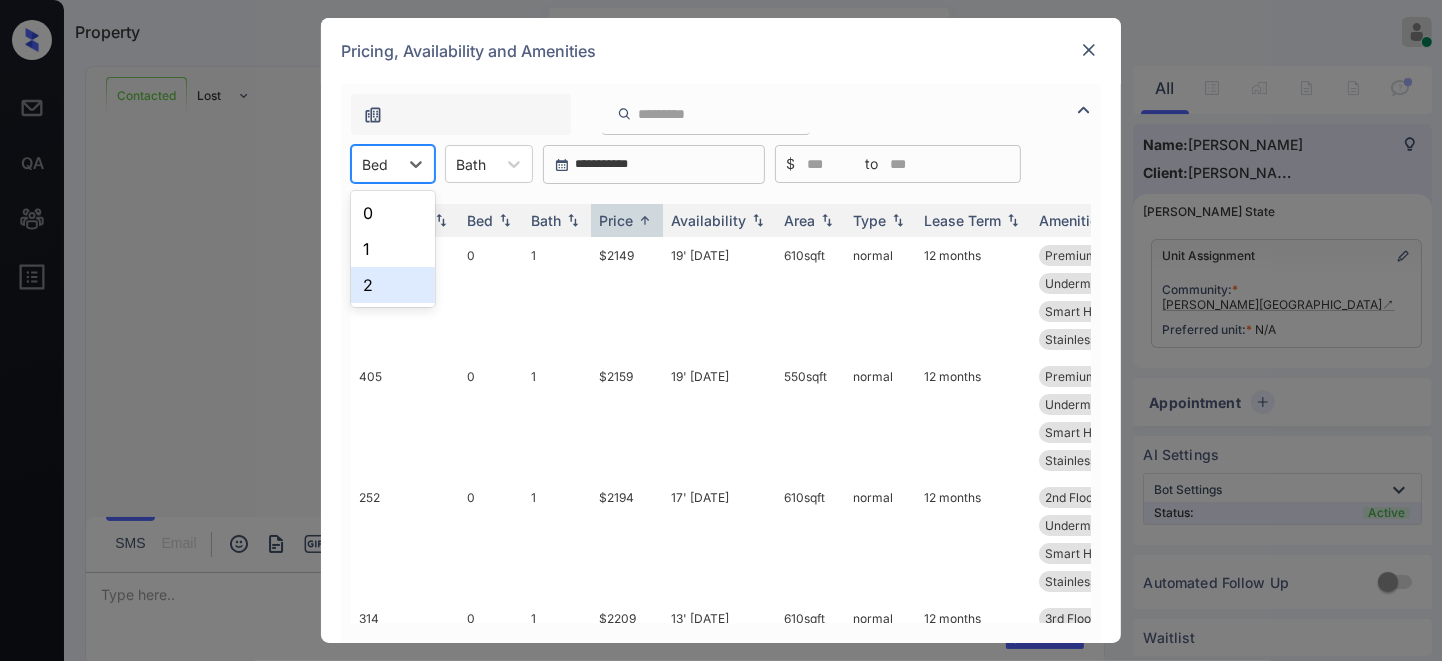 click on "2" at bounding box center [393, 285] 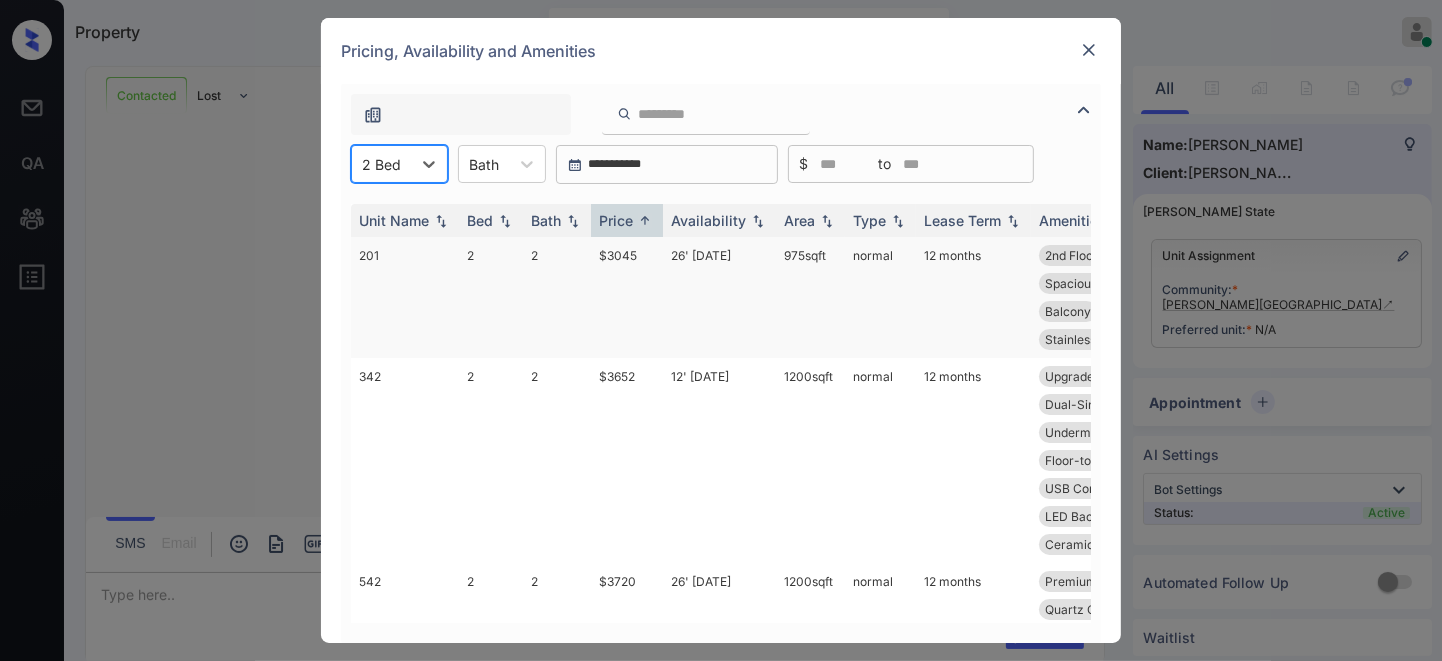 click on "$3045" at bounding box center (627, 297) 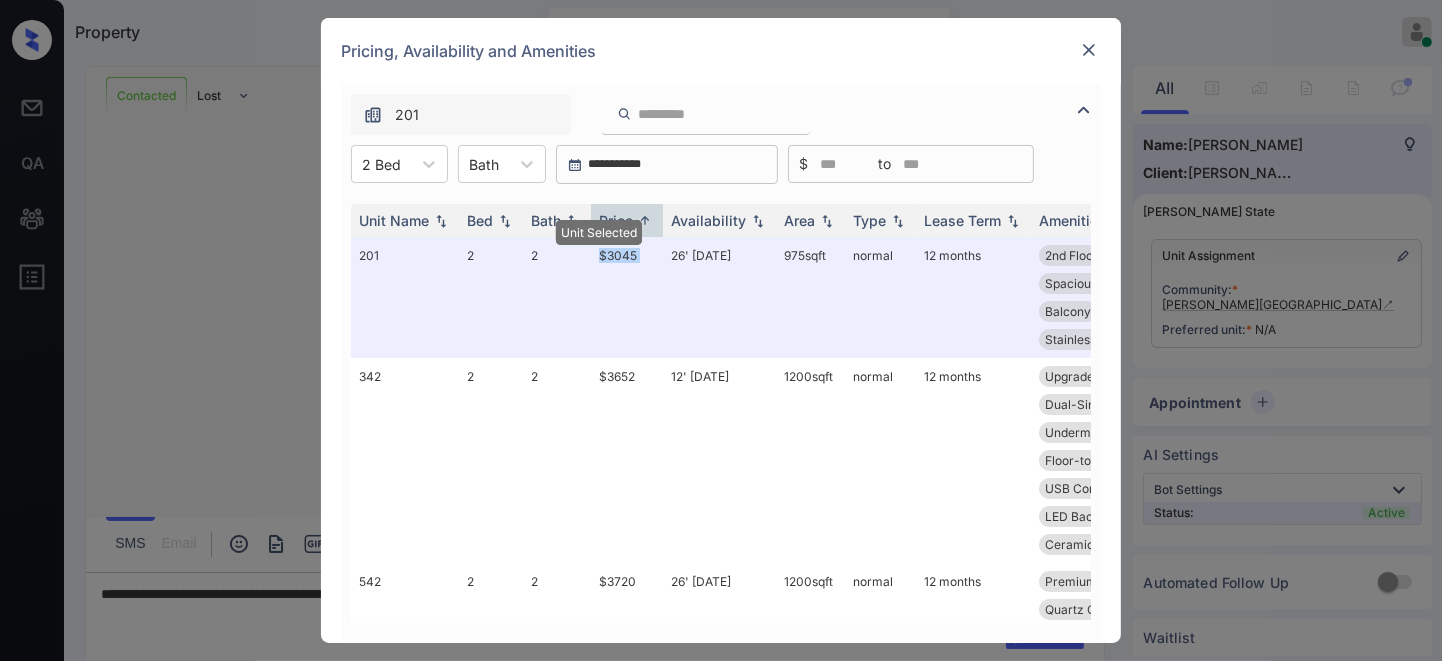 click at bounding box center [1089, 50] 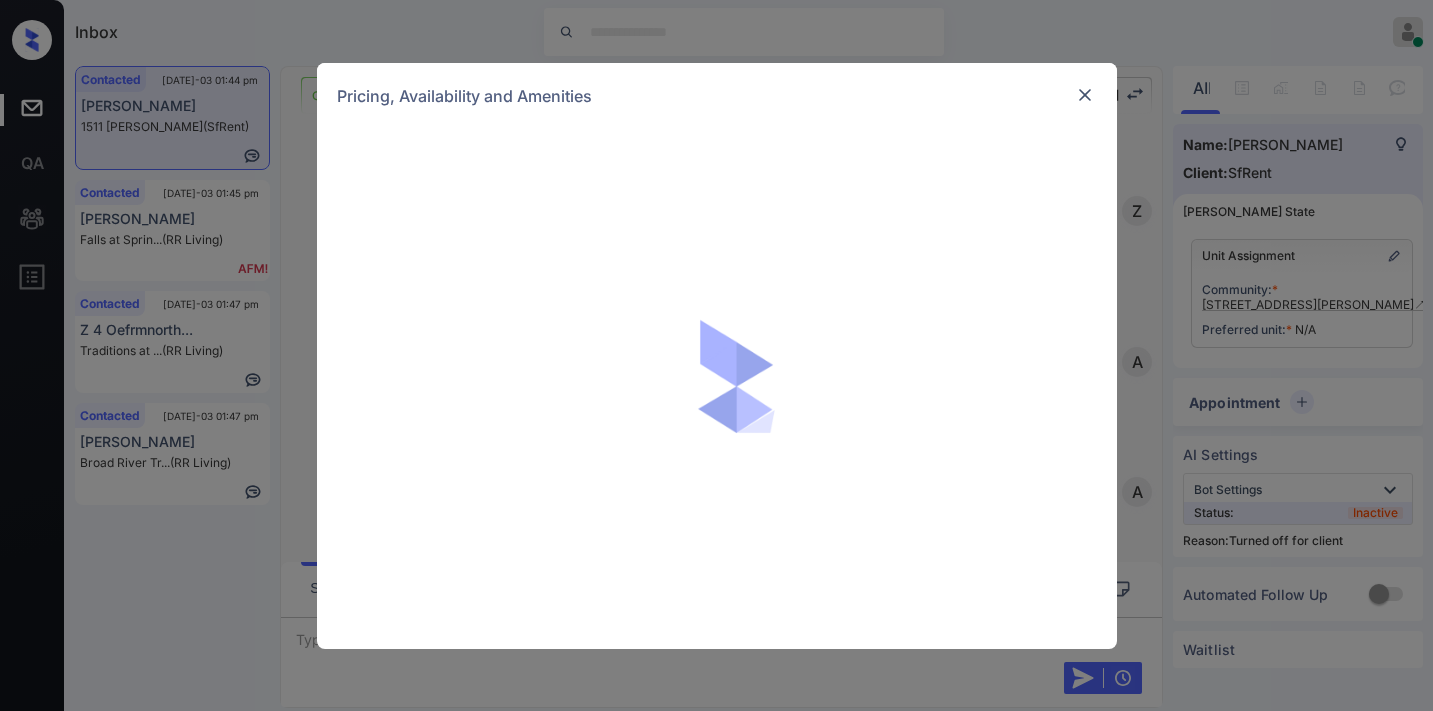 scroll, scrollTop: 0, scrollLeft: 0, axis: both 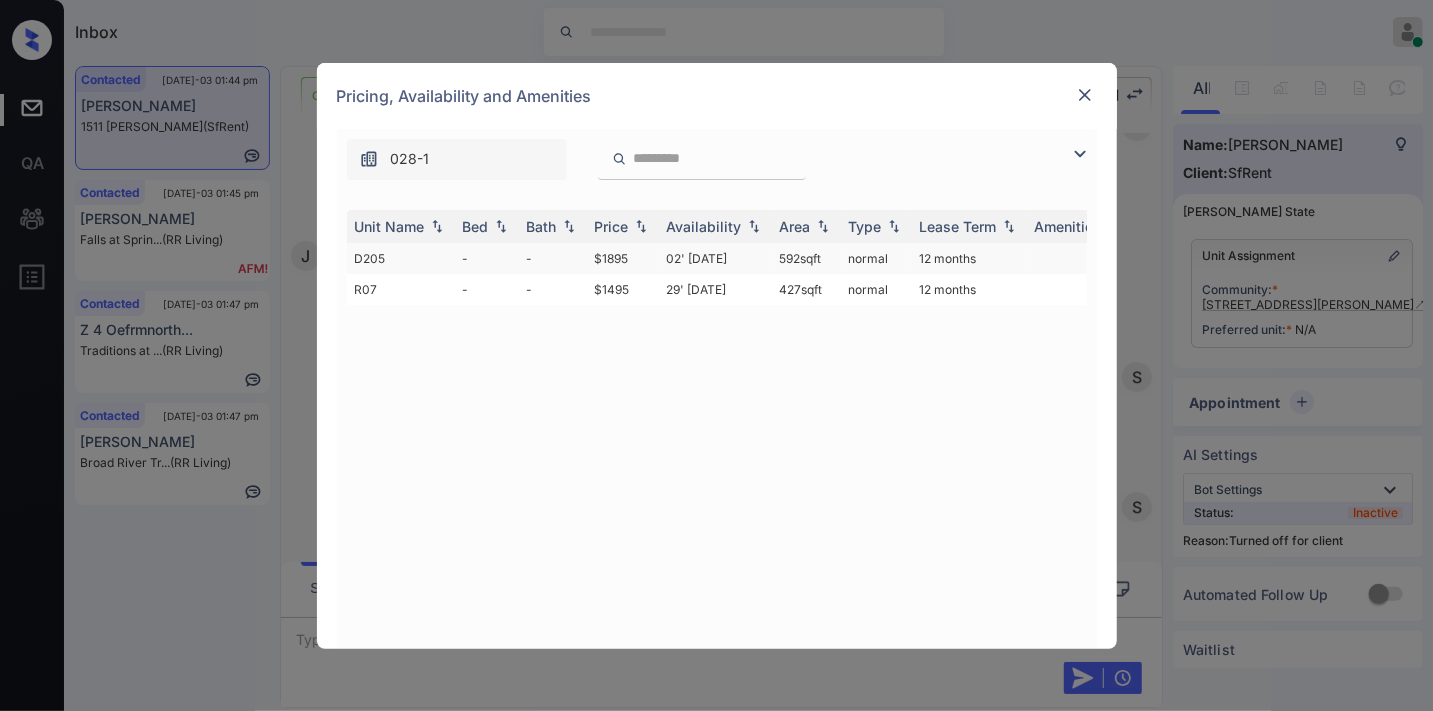 click on "02' Sep 20" at bounding box center (715, 258) 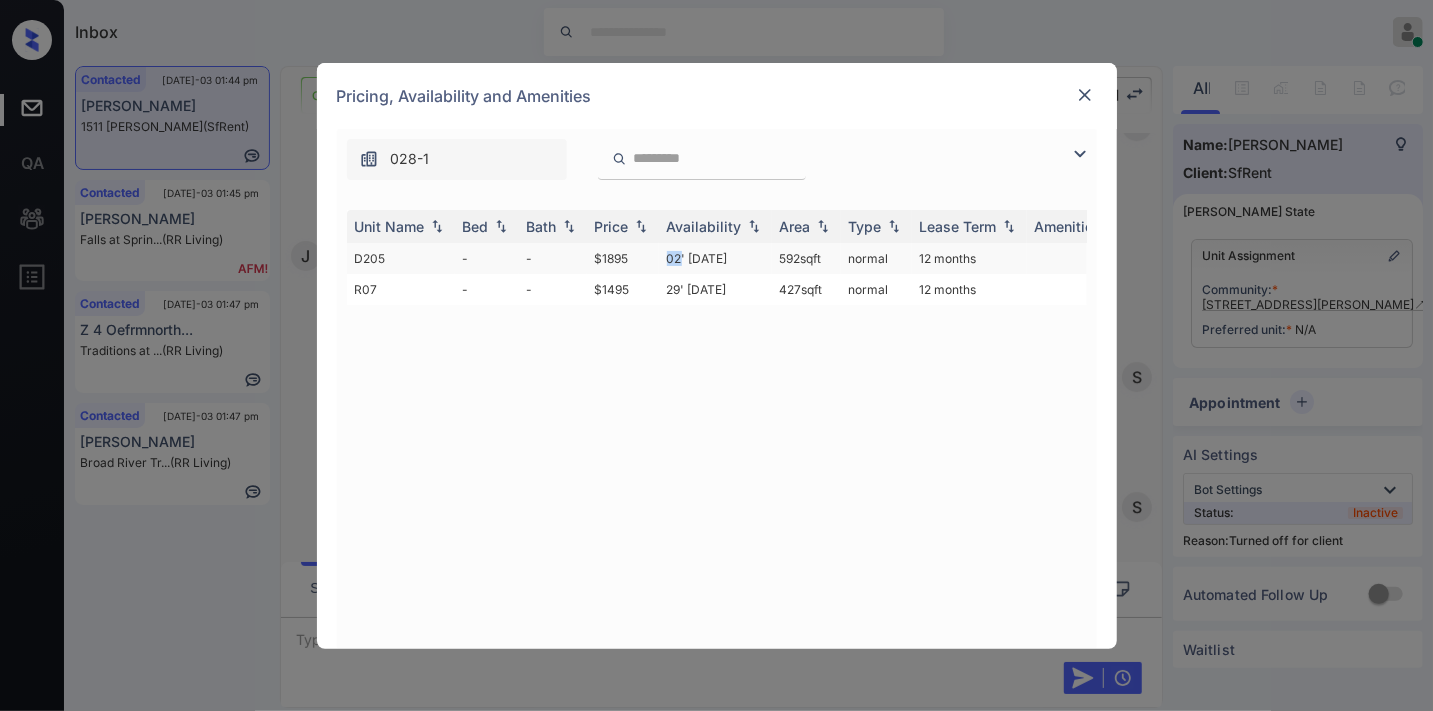 click on "02' Sep 20" at bounding box center [715, 258] 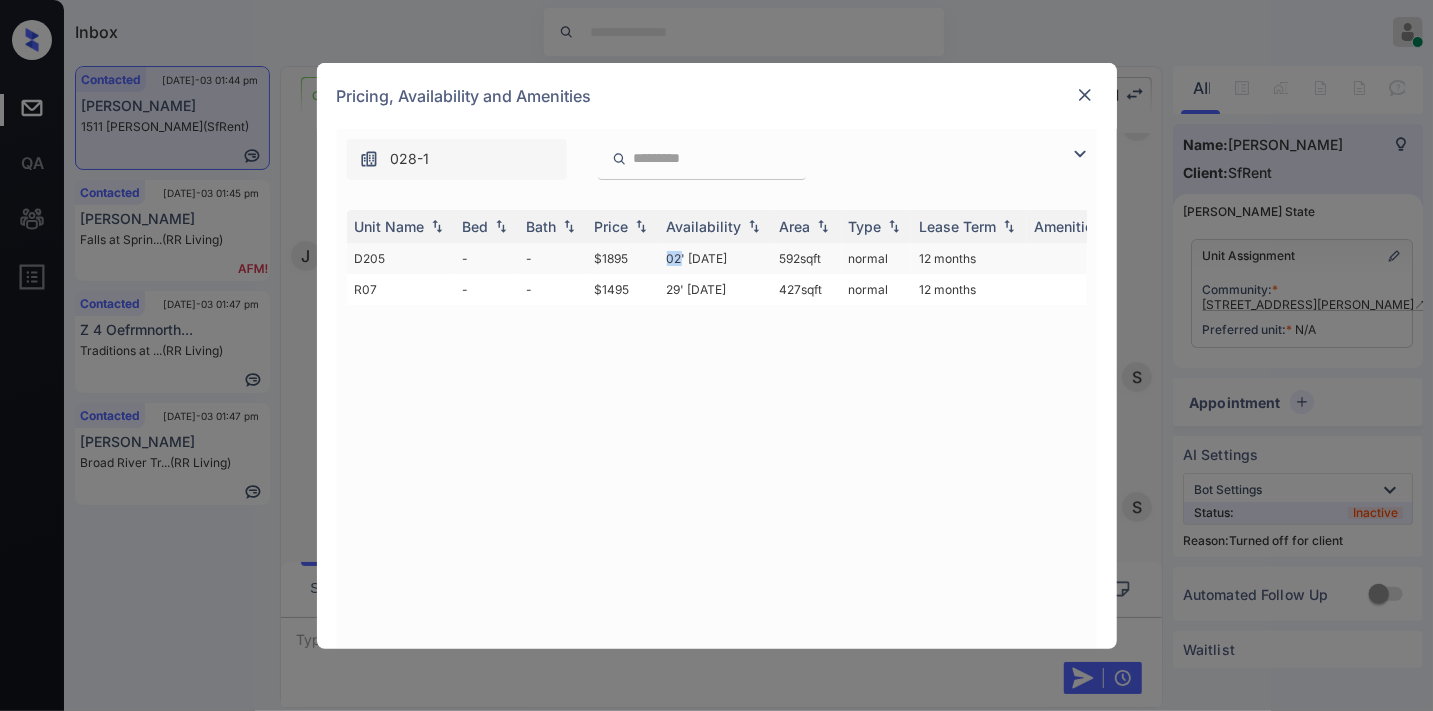 click on "02' Sep 20" at bounding box center [715, 258] 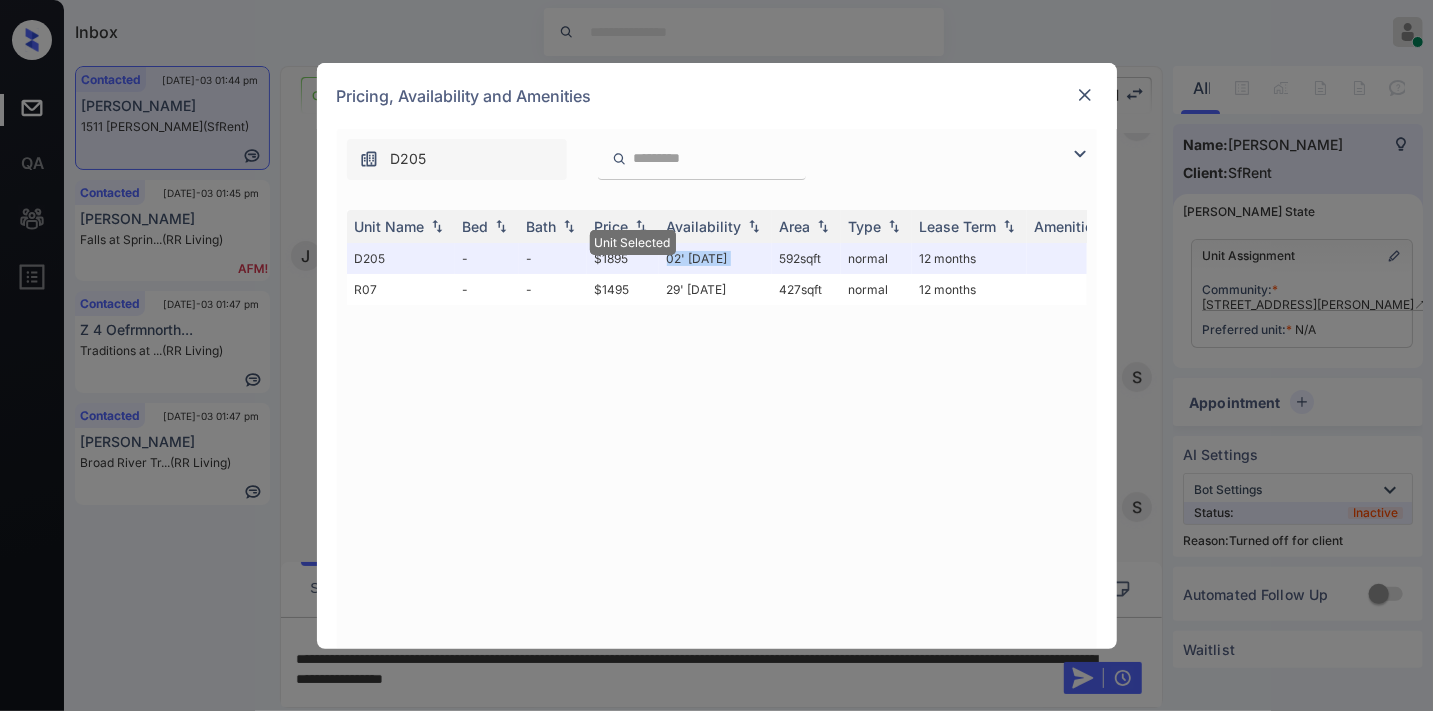 click at bounding box center (1085, 95) 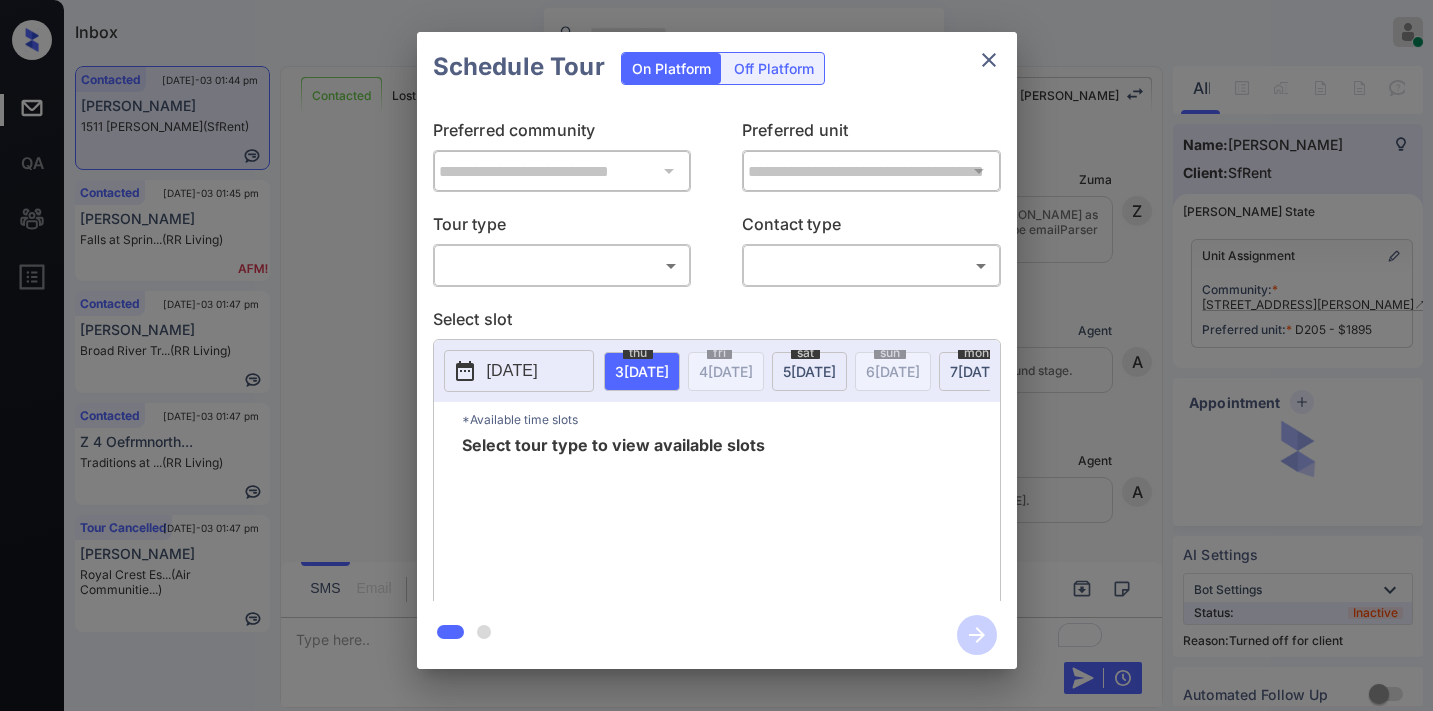 click on "Off Platform" at bounding box center (774, 68) 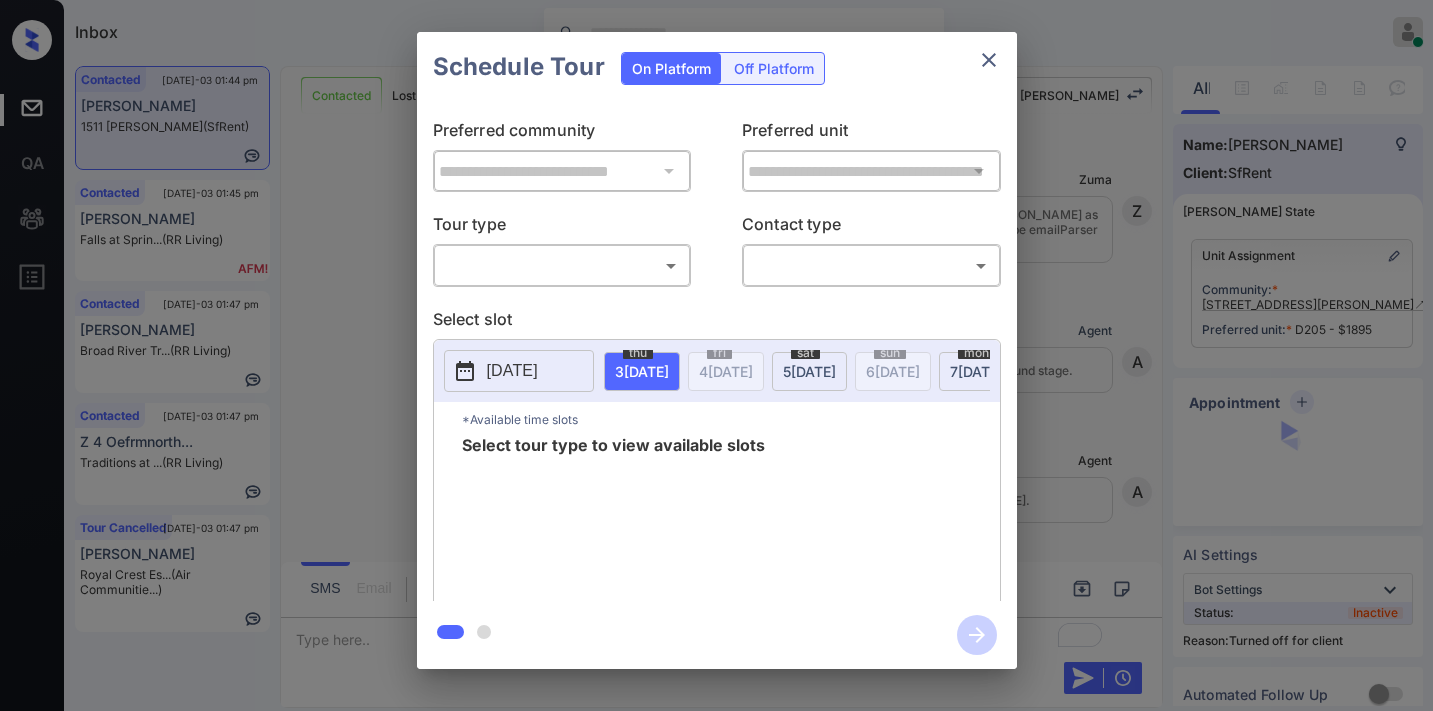 scroll, scrollTop: 0, scrollLeft: 0, axis: both 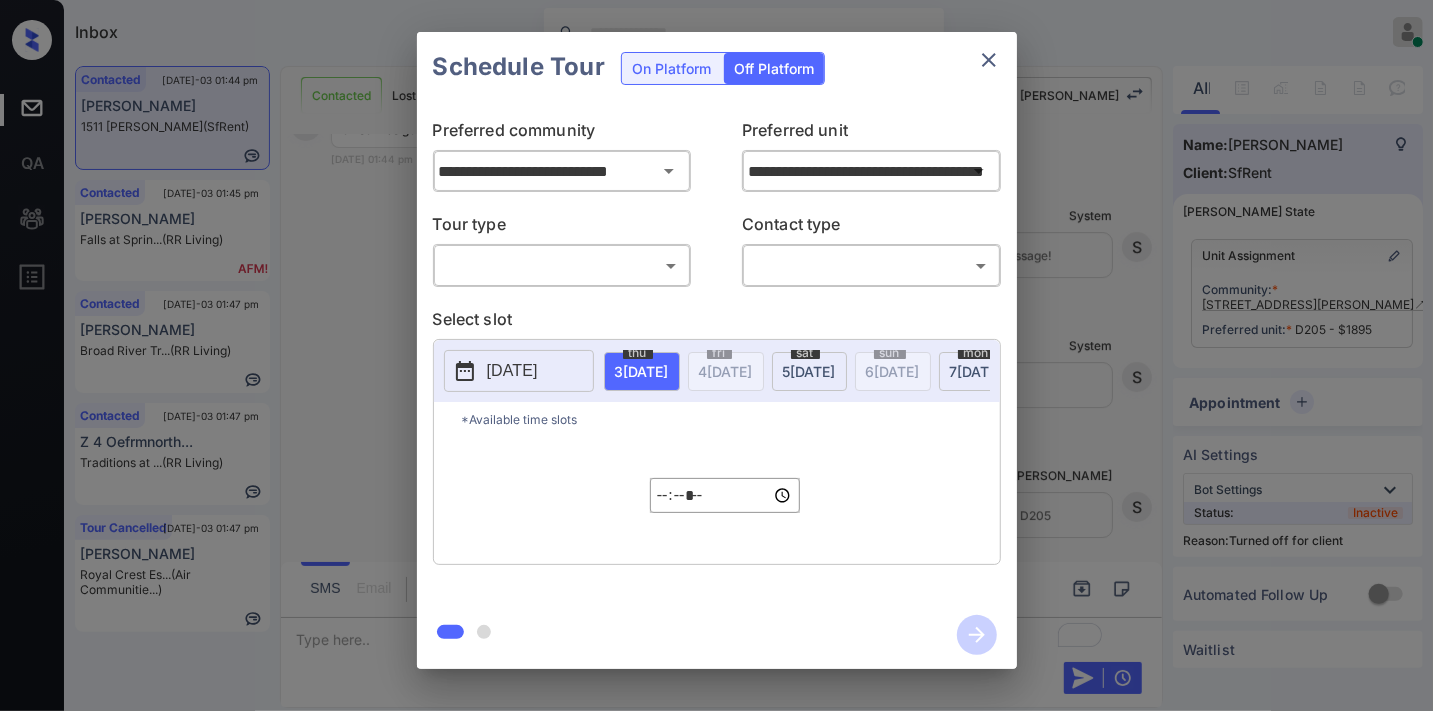 click on "Inbox [PERSON_NAME] Online Set yourself   offline Set yourself   on break Profile Switch to  dark  mode Sign out Contacted [DATE]-03 01:44 pm   [PERSON_NAME] 1511 [PERSON_NAME] S...  (SfRent) Contacted [DATE]-03 01:45 pm   [PERSON_NAME] at [GEOGRAPHIC_DATA]...  (RR Living) Contacted [DATE]-03 01:47 pm   Diamond [PERSON_NAME] Broad River Tr...  (RR Living) Contacted [DATE]-03 01:47 pm   Z 4 Oefrmnorth... Traditions at ...  (RR Living) Tour Cancelled [DATE]-03 01:47 pm   [PERSON_NAME] Royal Crest Es...  (Air Communitie...) Contacted Lost Lead Sentiment: Angry Upon sliding the acknowledgement:  Lead will move to lost stage. * ​ SMS and call option will be set to opt out. AFM will be turned off for the lead. [PERSON_NAME] New Message [PERSON_NAME] Lead transfer skipped to agent: [PERSON_NAME] as pms leadId does not exists for leadType emailParser with stage Inbound [DATE] 08:53 am Z New Message Agent Lead created via emailParser in Inbound stage. [DATE] 08:53 am A New Message Agent AFM Request sent to [PERSON_NAME]. [DATE] 08:53 am A New Message Agent Notes A K" at bounding box center (716, 355) 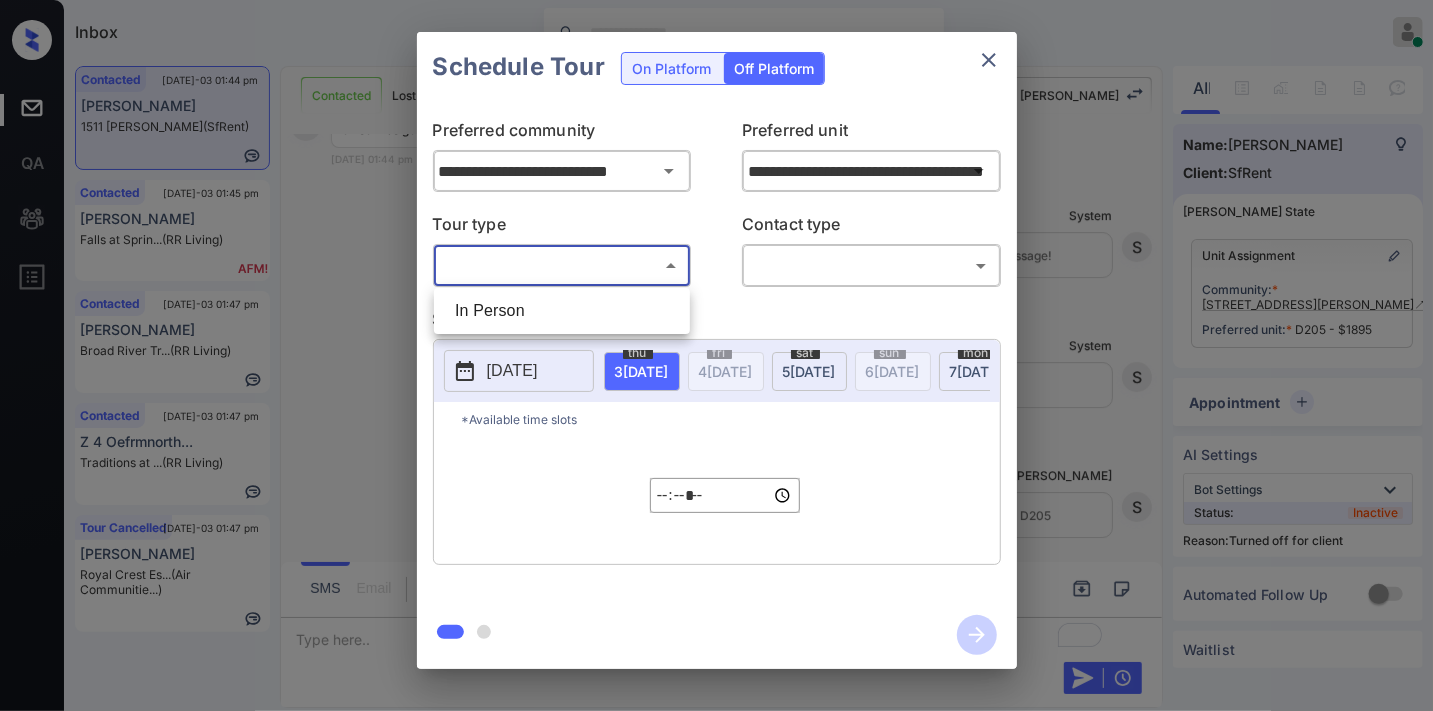 click on "In Person" at bounding box center (562, 311) 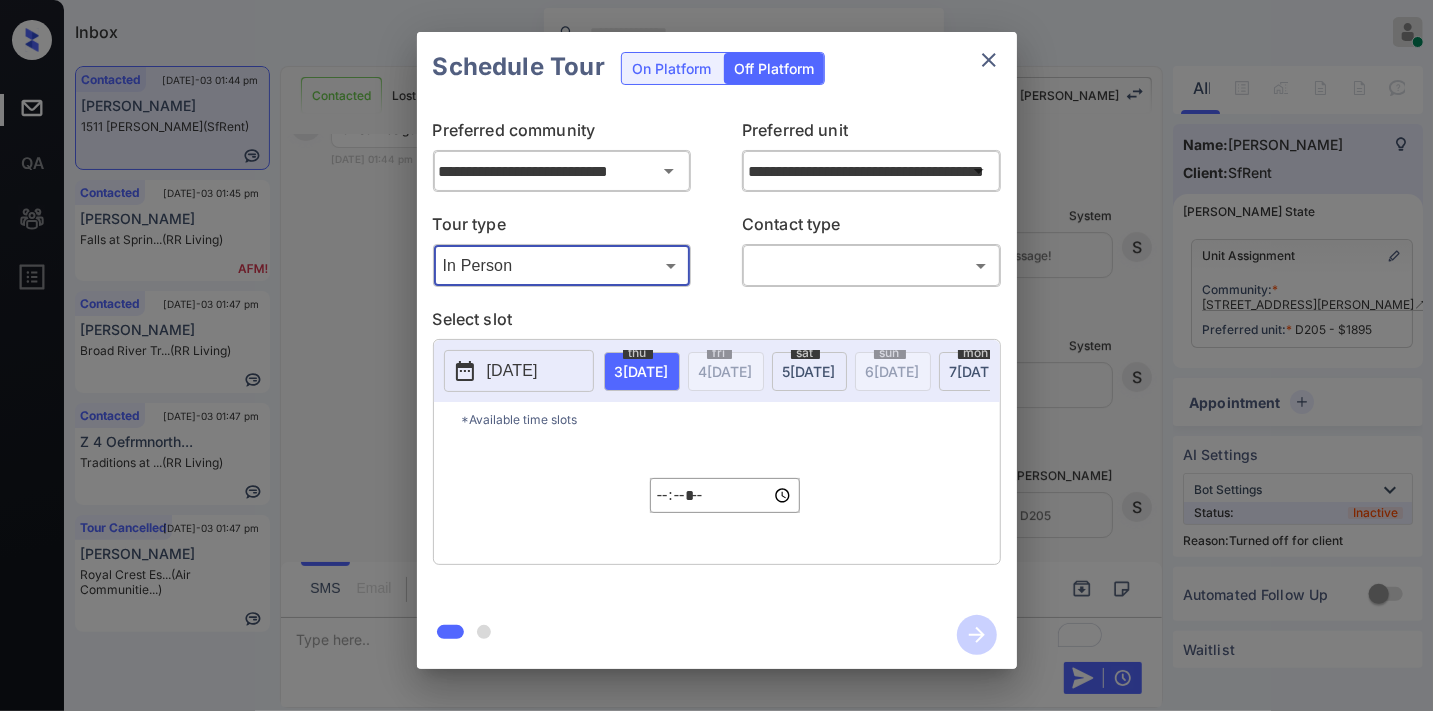 click on "Inbox Samantha Soliven Online Set yourself   offline Set yourself   on break Profile Switch to  dark  mode Sign out Contacted Jul-03 01:44 pm   Jacqlyn Jones 1511 Jackson S...  (SfRent) Contacted Jul-03 01:45 pm   Linda Falls at Sprin...  (RR Living) Contacted Jul-03 01:47 pm   Diamond Baxter Broad River Tr...  (RR Living) Contacted Jul-03 01:47 pm   Z 4 Oefrmnorth... Traditions at ...  (RR Living) Tour Cancelled Jul-03 01:47 pm   Cindy Decorpo Royal Crest Es...  (Air Communitie...) Contacted Lost Lead Sentiment: Angry Upon sliding the acknowledgement:  Lead will move to lost stage. * ​ SMS and call option will be set to opt out. AFM will be turned off for the lead. Kelsey New Message Zuma Lead transfer skipped to agent: Kelsey as pms leadId does not exists for leadType emailParser with stage Inbound Jul 03, 2025 08:53 am Z New Message Agent Lead created via emailParser in Inbound stage. Jul 03, 2025 08:53 am A New Message Agent AFM Request sent to Kelsey. Jul 03, 2025 08:53 am A New Message Agent Notes A K" at bounding box center [716, 355] 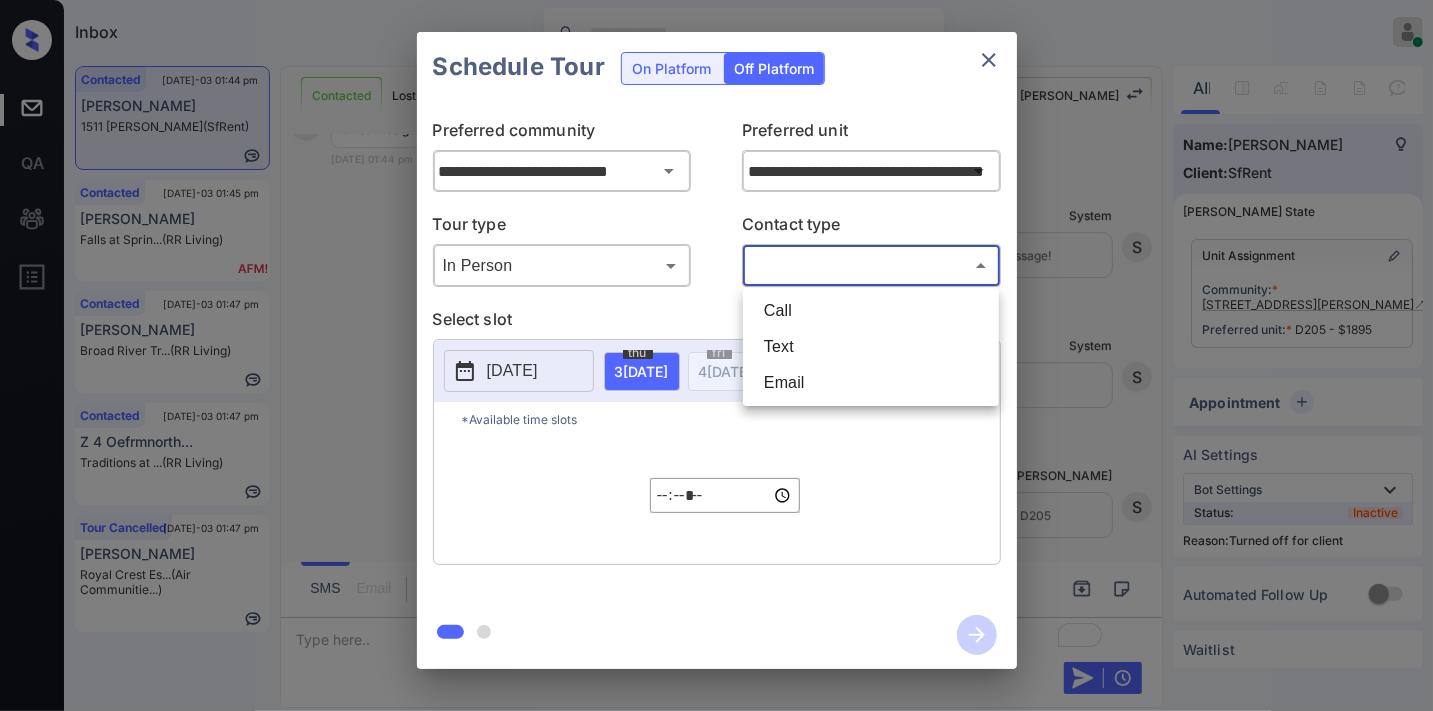 click on "Text" at bounding box center [871, 347] 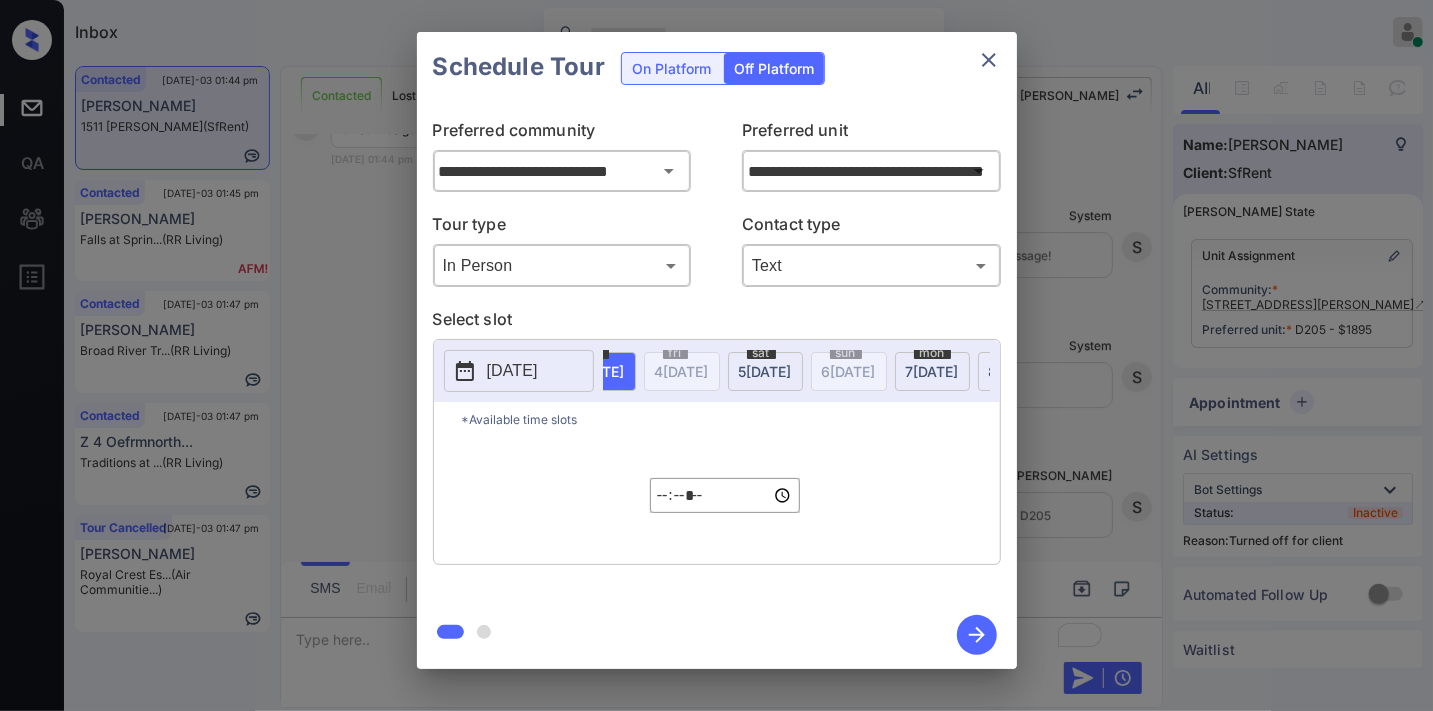 scroll, scrollTop: 0, scrollLeft: 88, axis: horizontal 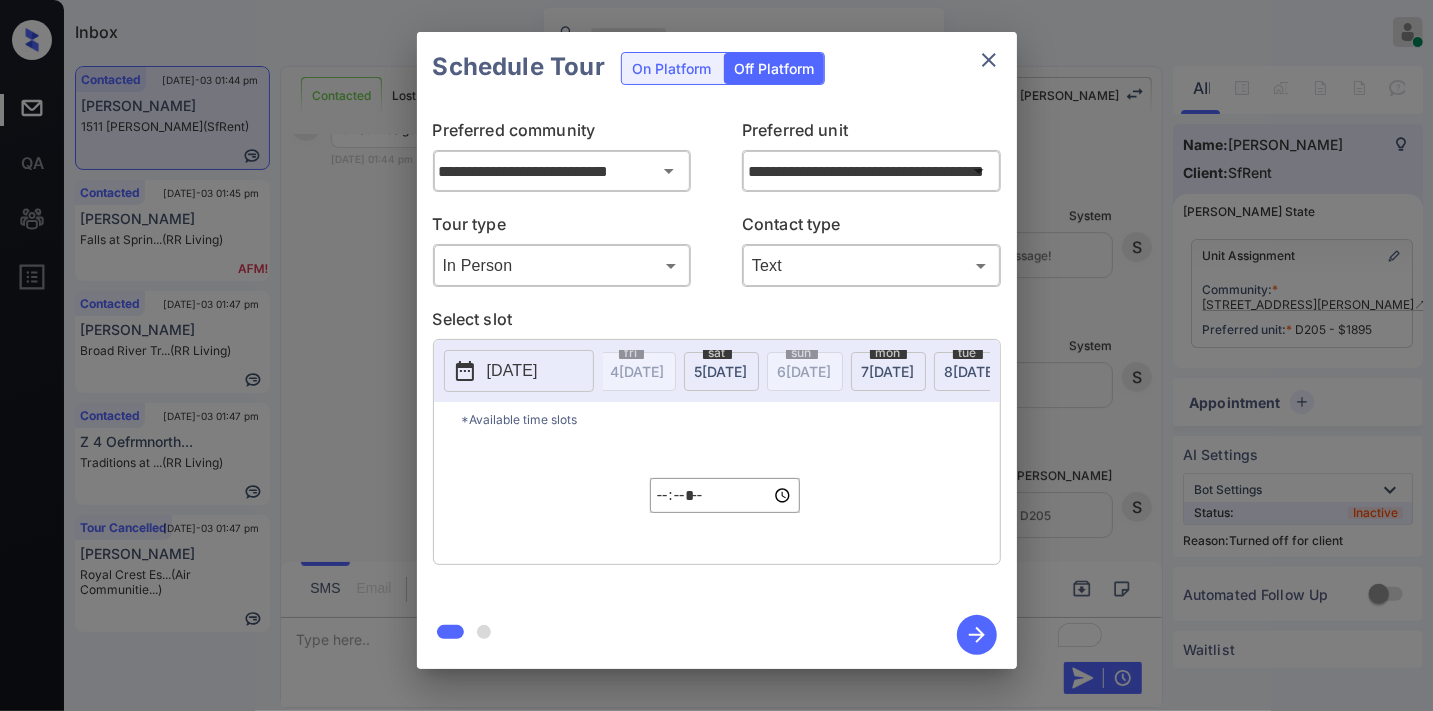 click on "tue 8 JUL" at bounding box center [972, 371] 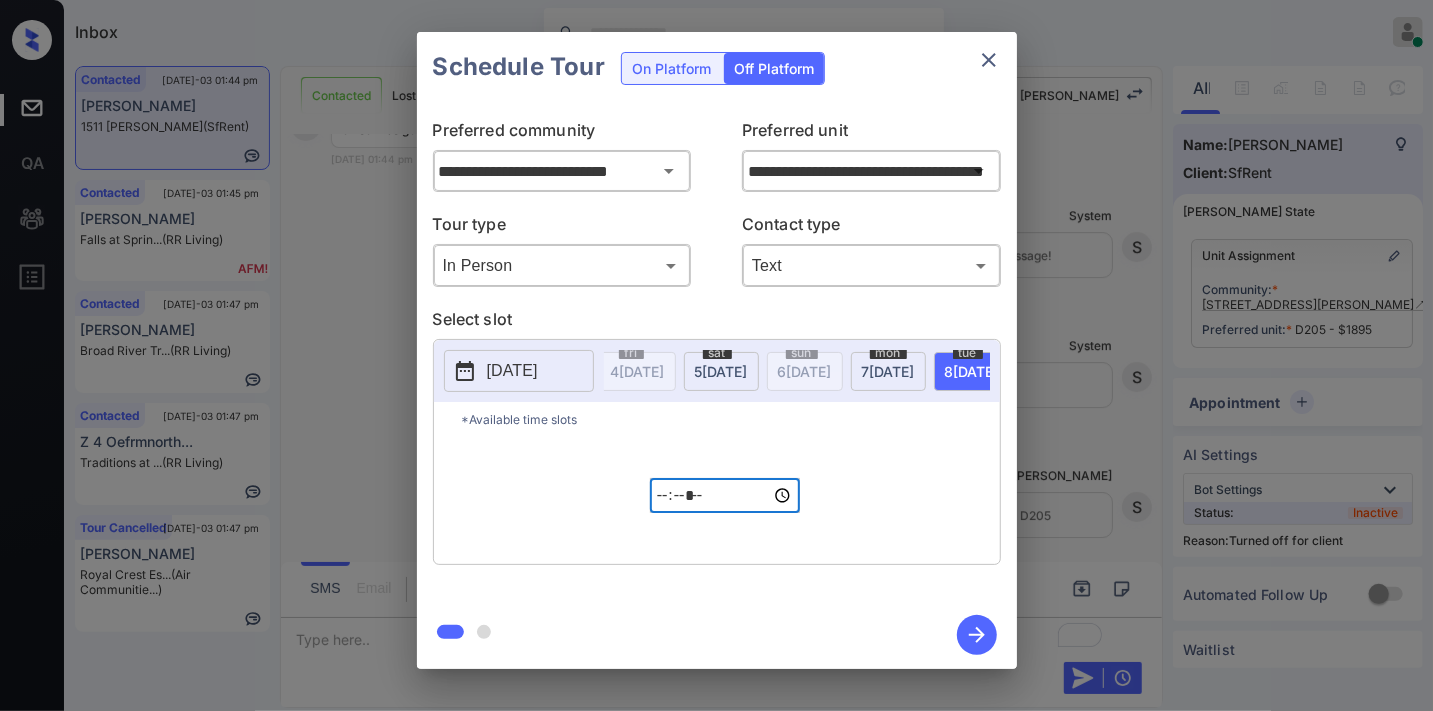 click on "*****" at bounding box center [725, 495] 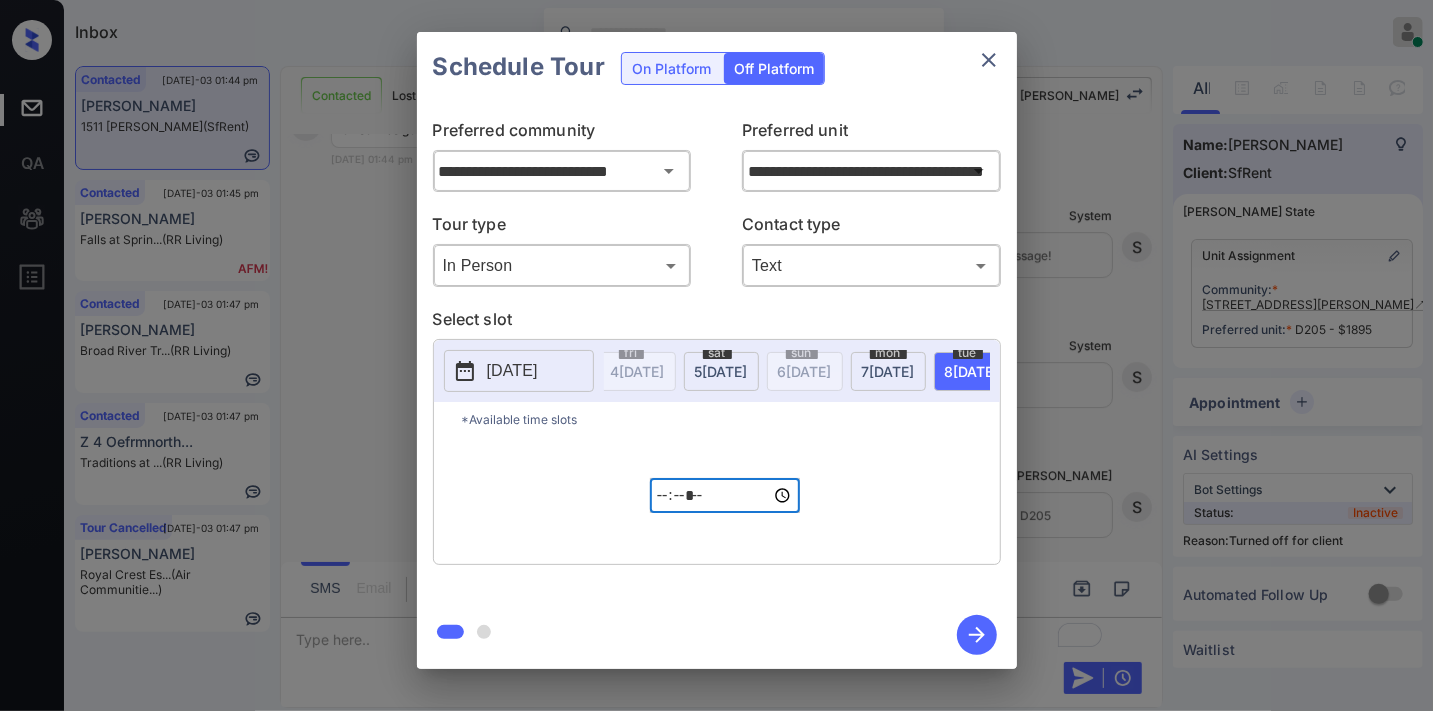 type on "*****" 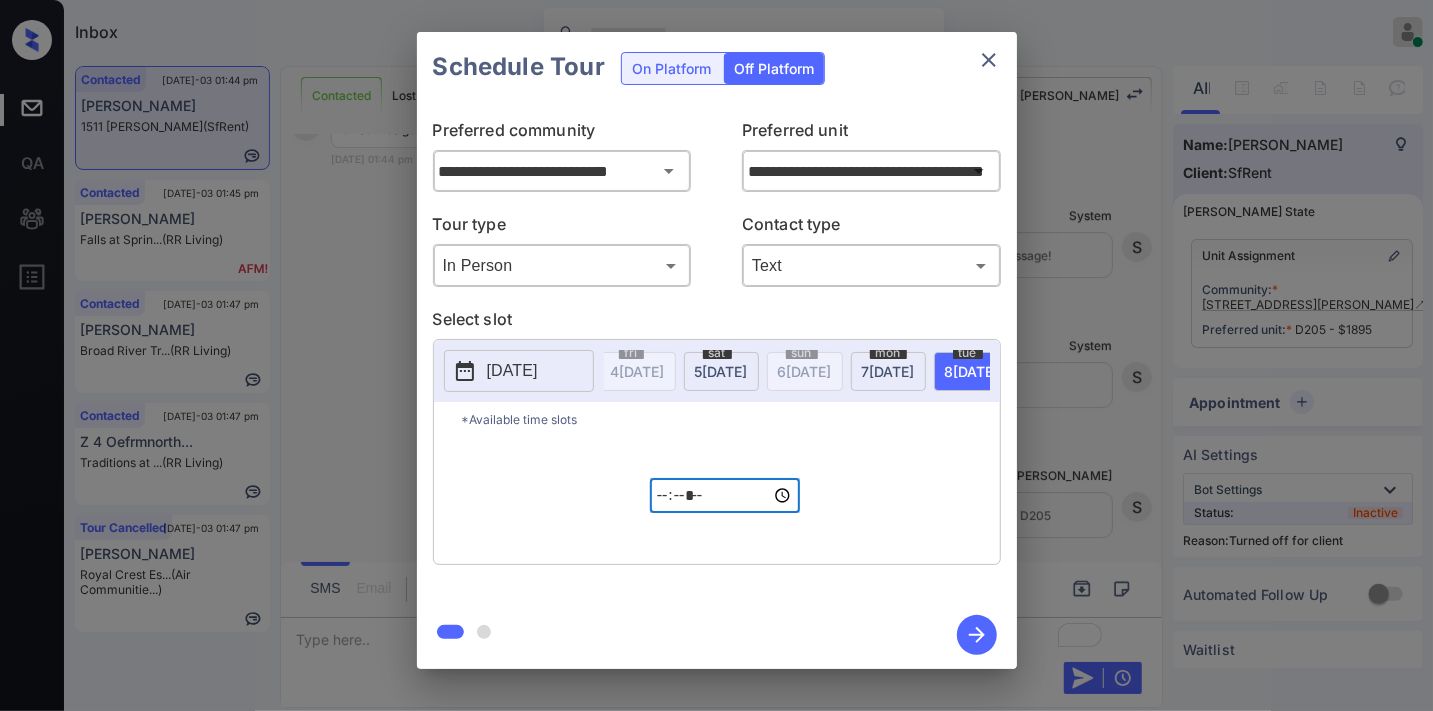 click 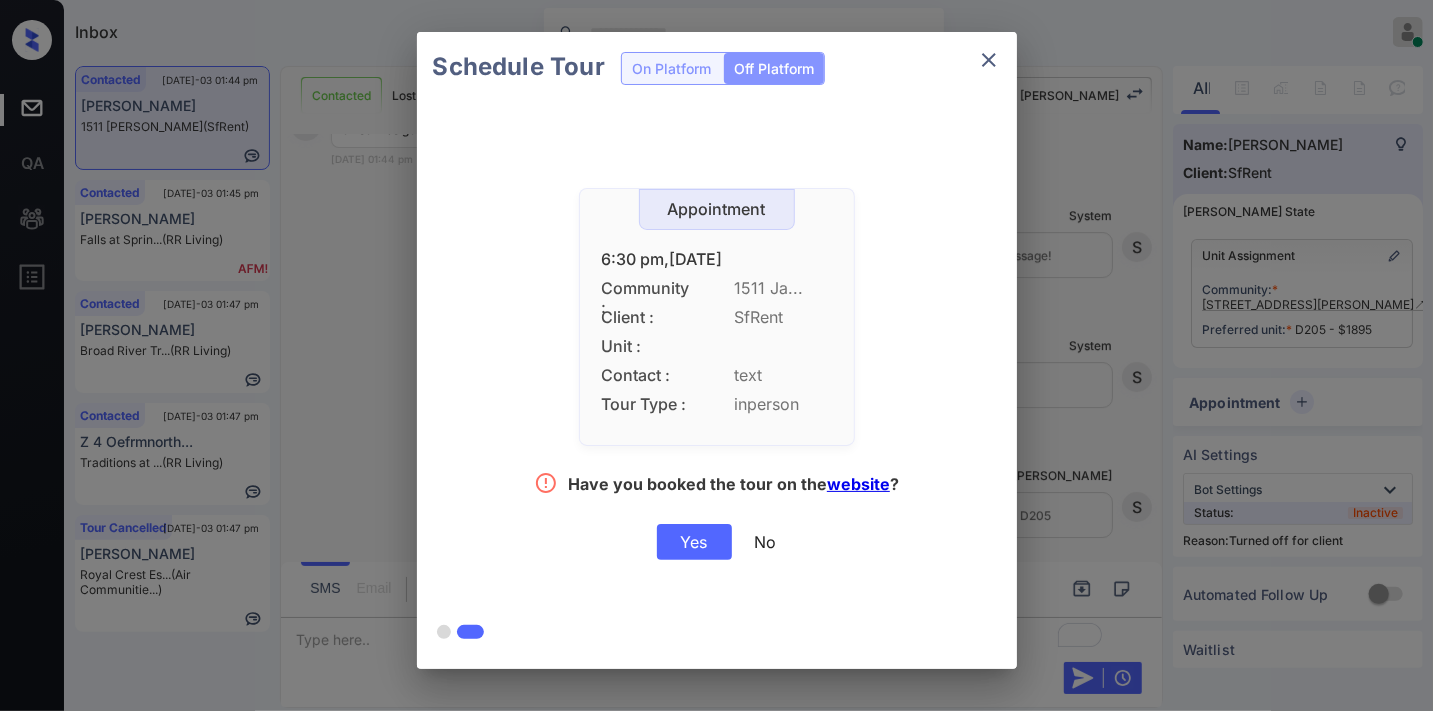 click on "Yes" at bounding box center [694, 542] 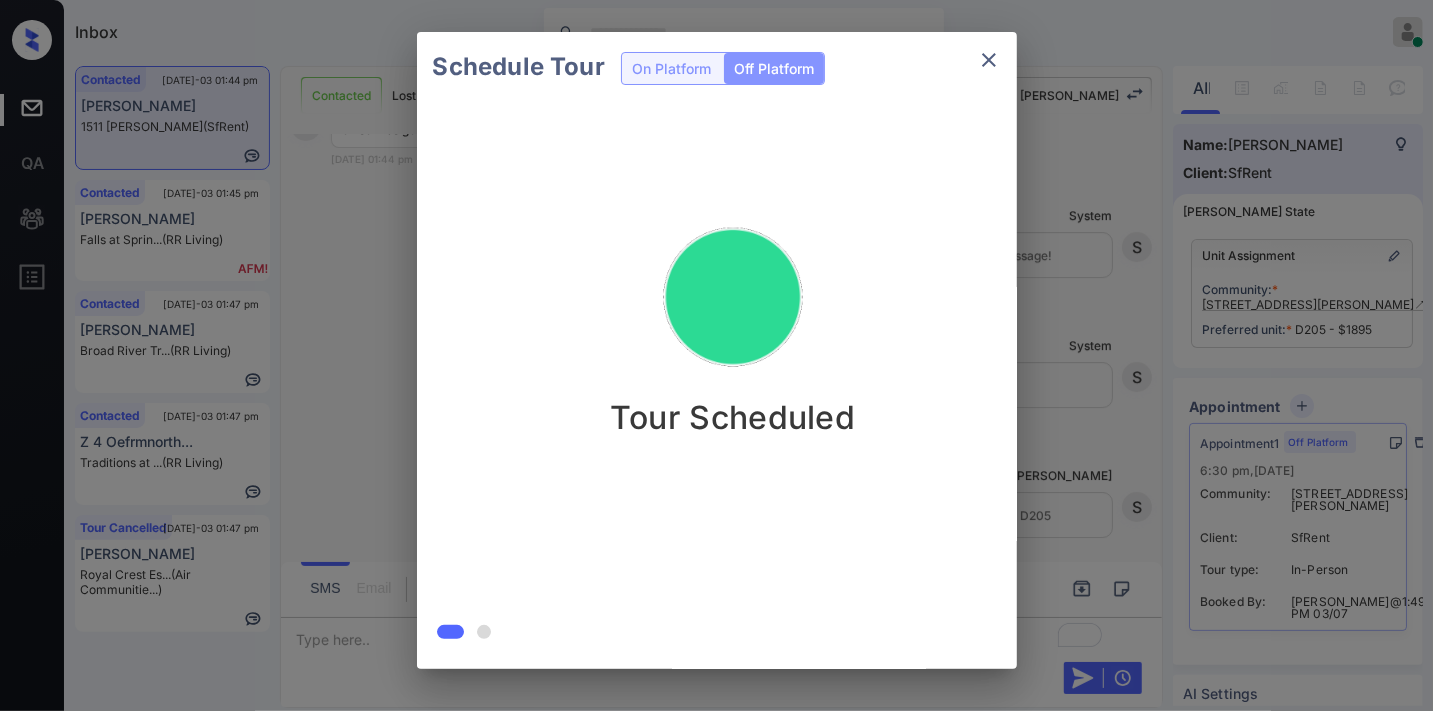 scroll, scrollTop: 3966, scrollLeft: 0, axis: vertical 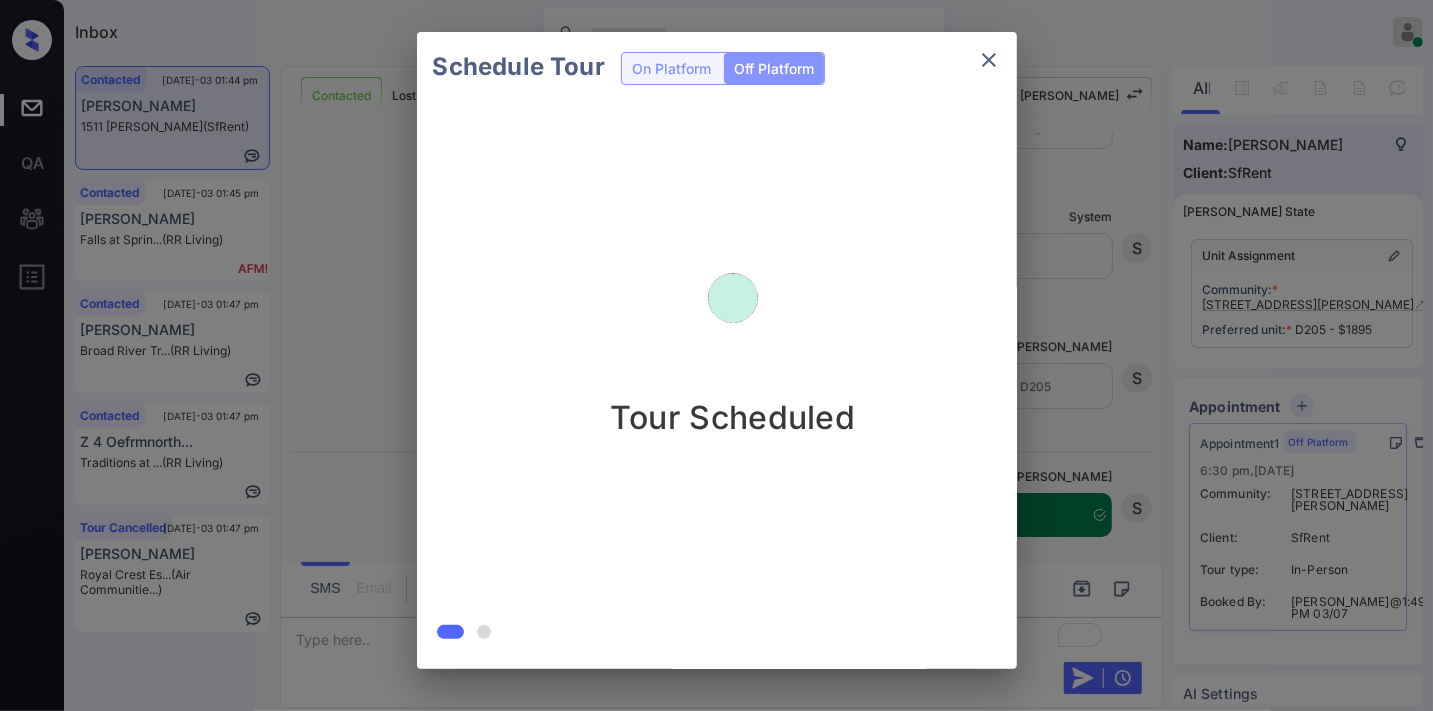 click on "Schedule Tour On Platform Off Platform" at bounding box center (717, 67) 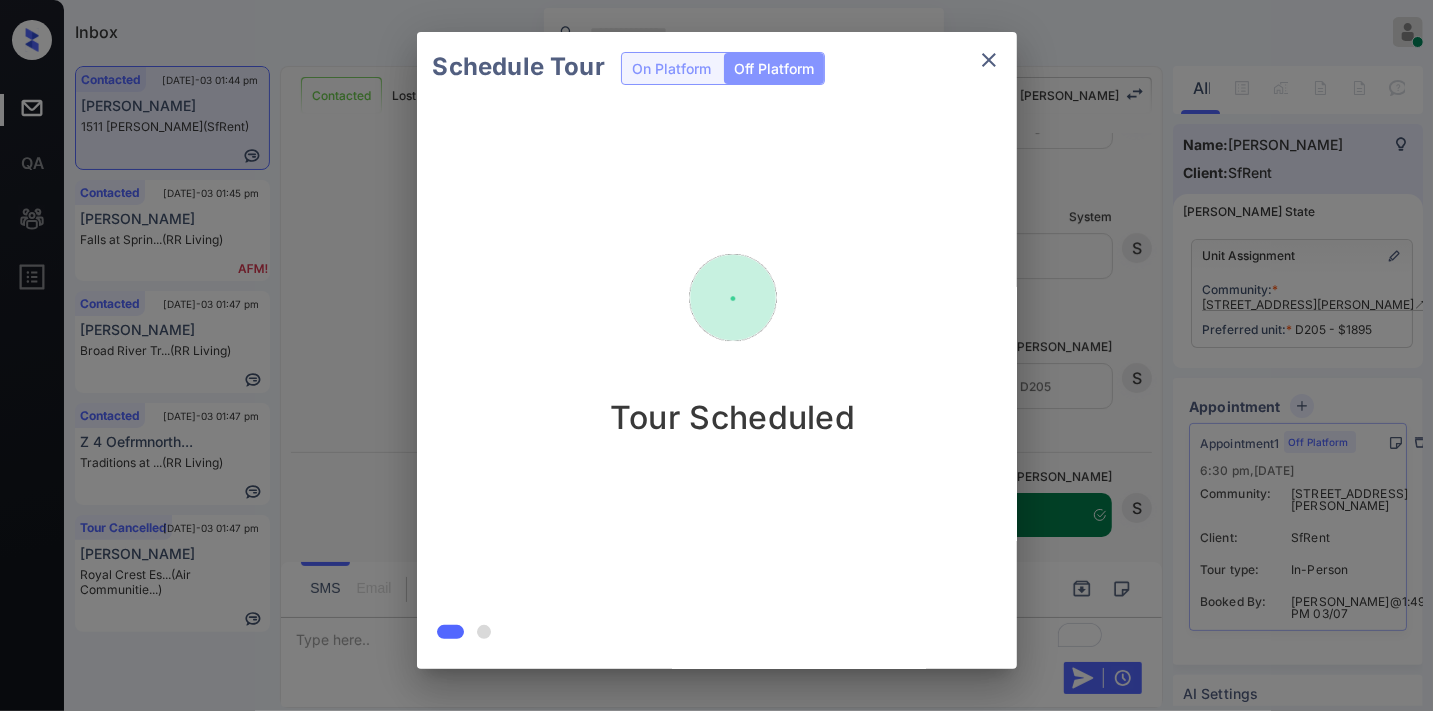 click 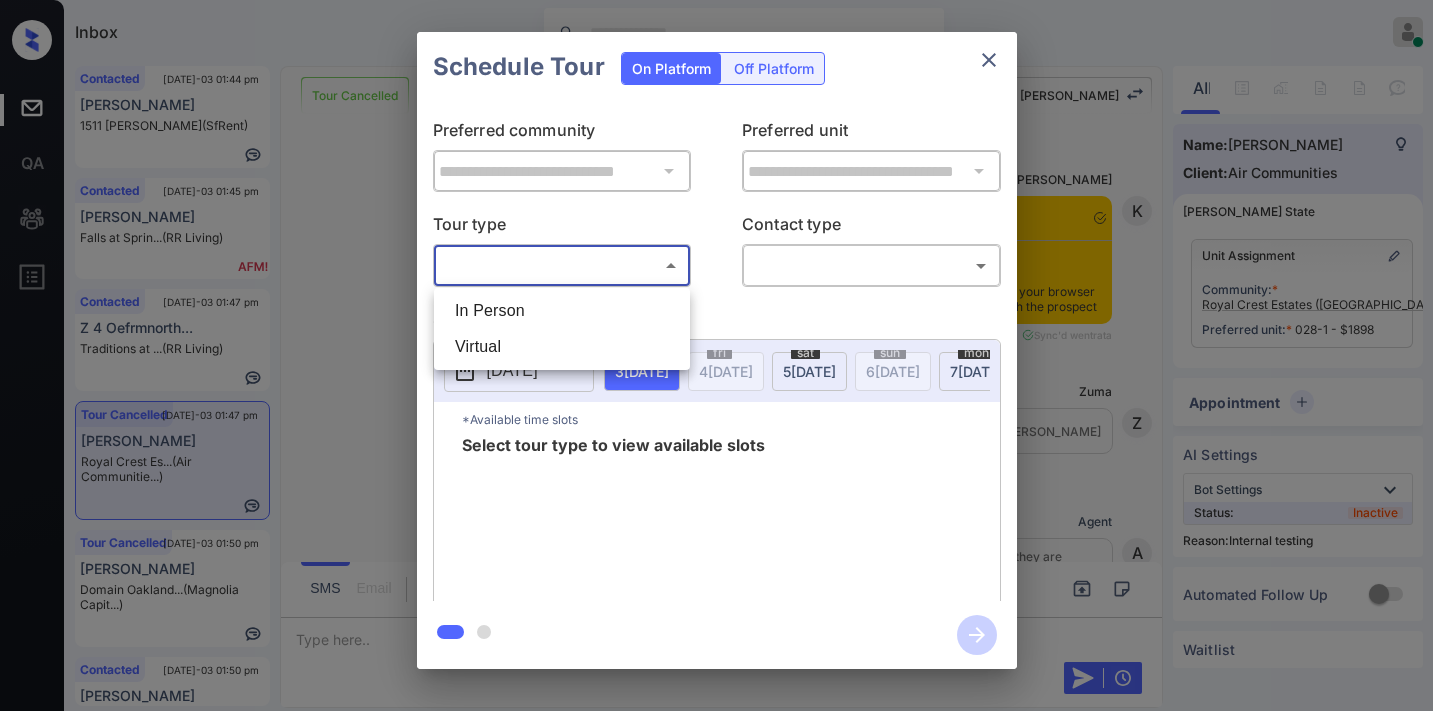 scroll, scrollTop: 0, scrollLeft: 0, axis: both 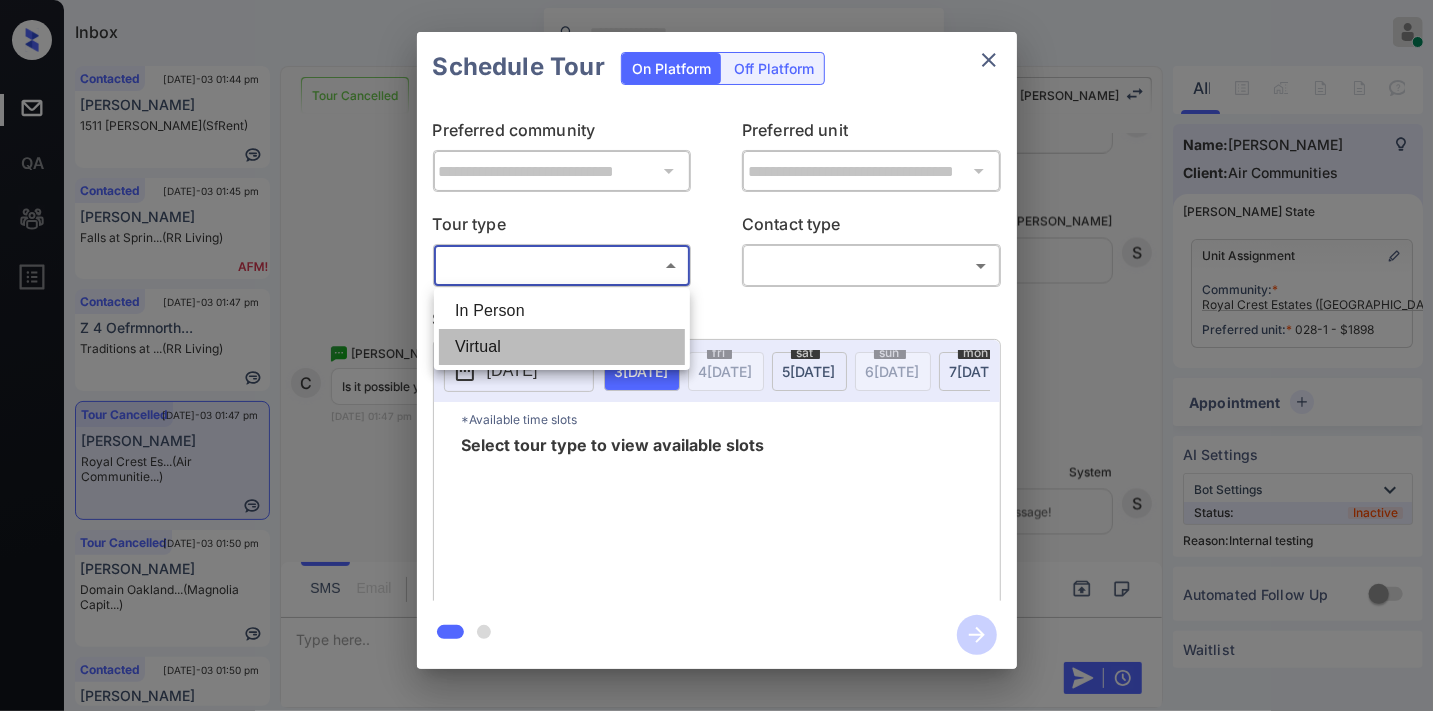 click on "Virtual" at bounding box center [562, 347] 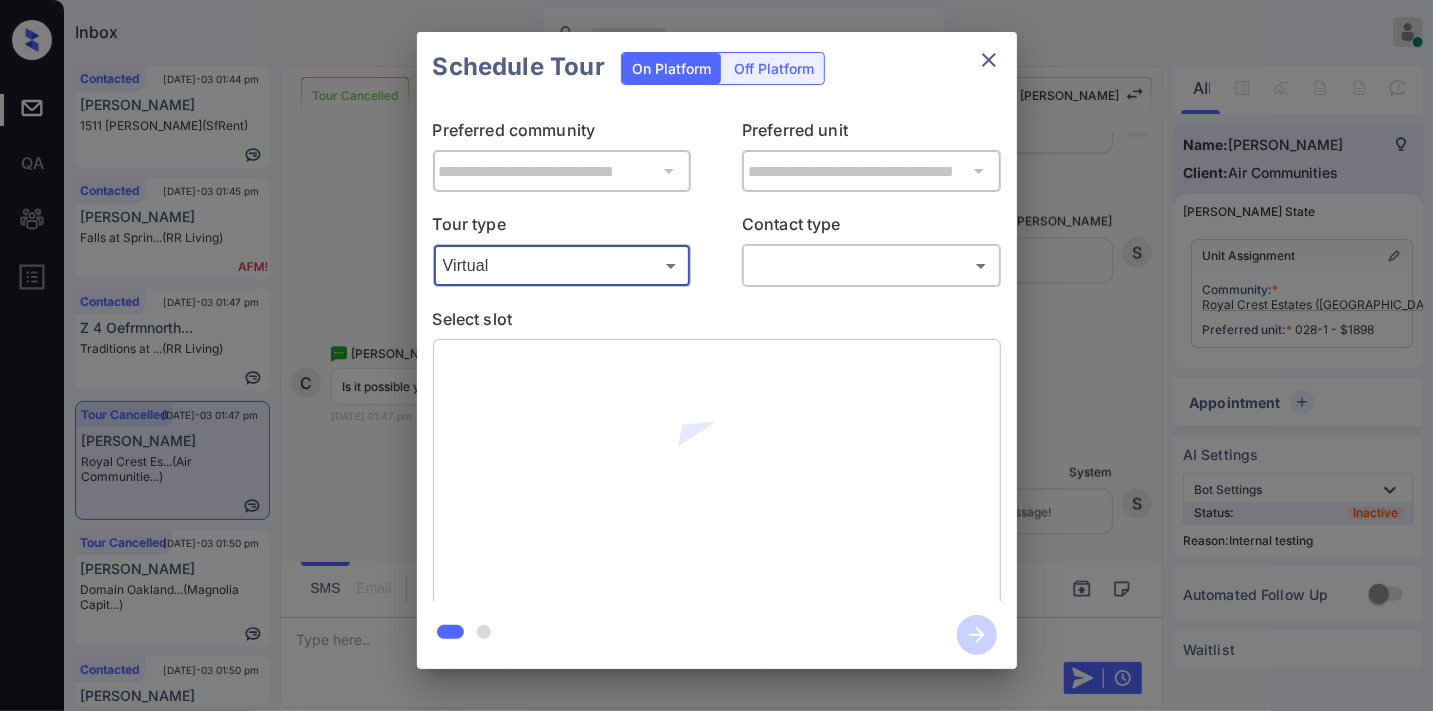 click on "Inbox Samantha Soliven Online Set yourself   offline Set yourself   on break Profile Switch to  dark  mode Sign out Contacted Jul-03 01:44 pm   Jacqlyn Jones 1511 Jackson S...  (SfRent) Contacted Jul-03 01:45 pm   Linda Falls at Sprin...  (RR Living) Contacted Jul-03 01:47 pm   Z 4 Oefrmnorth... Traditions at ...  (RR Living) Tour Cancelled Jul-03 01:47 pm   Cindy Decorpo Royal Crest Es...  (Air Communitie...) Tour Cancelled Jul-03 01:50 pm   Audrey Sigur Domain Oakland...  (Magnolia Capit...) Contacted Jul-03 01:50 pm   Henry Kuang Regents La Jol...  (Raintree Partn...) Tour Cancelled Lost Lead Sentiment: Angry Upon sliding the acknowledgement:  Lead will move to lost stage. * ​ SMS and call option will be set to opt out. AFM will be turned off for the lead. Kelsey New Message Kelsey Notes Note: Jun 22, 2025 02:36 pm  Sync'd w  entrata K New Message Zuma Lead transferred to leasing agent: kelsey Jun 22, 2025 02:36 pm Z New Message Agent Jun 22, 2025 02:36 pm A New Message Kelsey Jun 22, 2025 02:36 pm K A A" at bounding box center (716, 355) 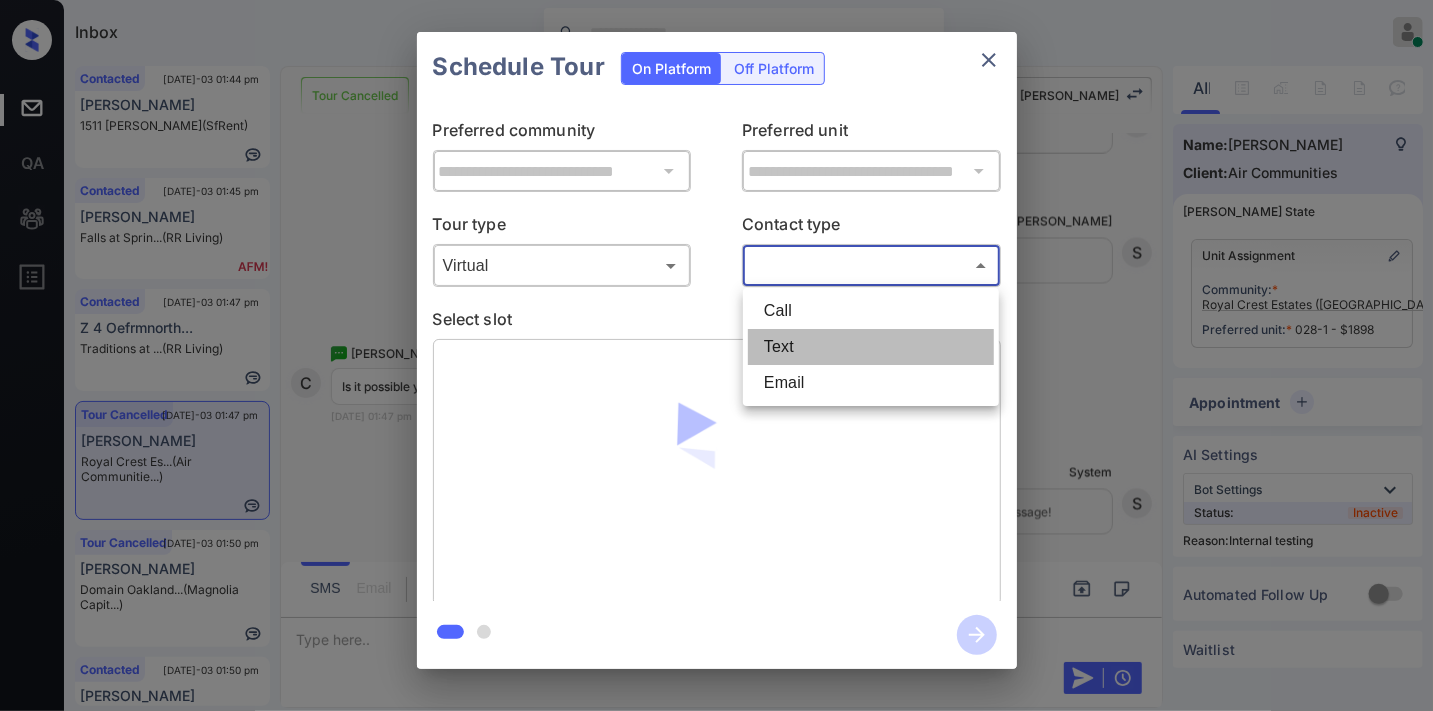 click on "Text" at bounding box center (871, 347) 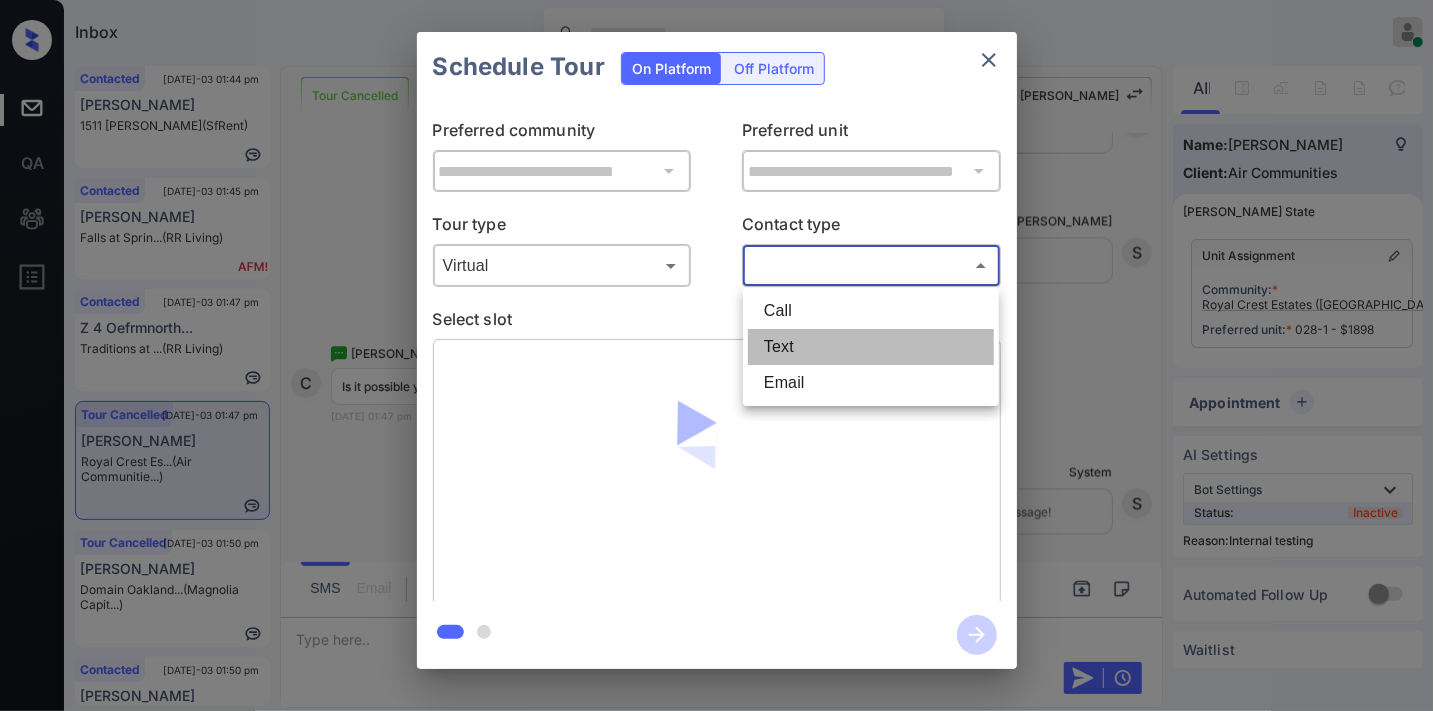 type on "****" 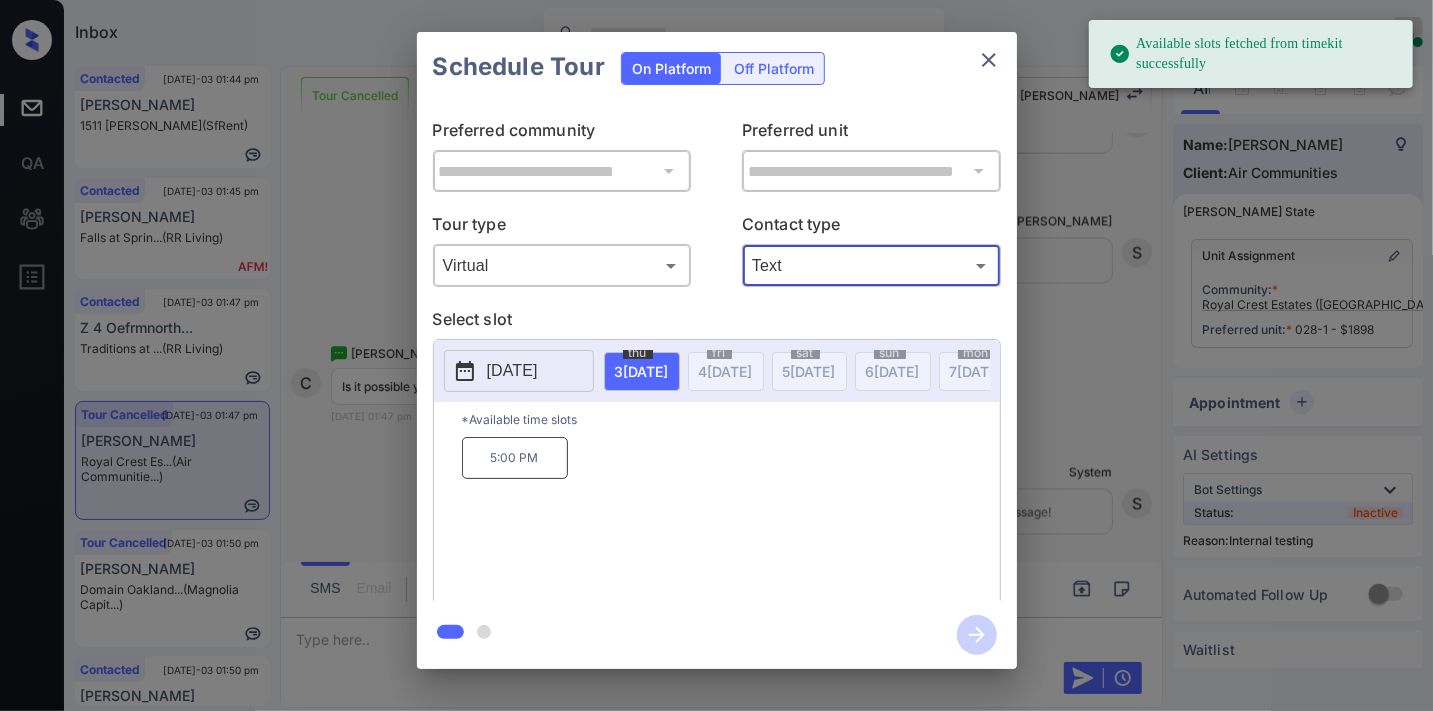 click on "2025-07-03" at bounding box center (512, 371) 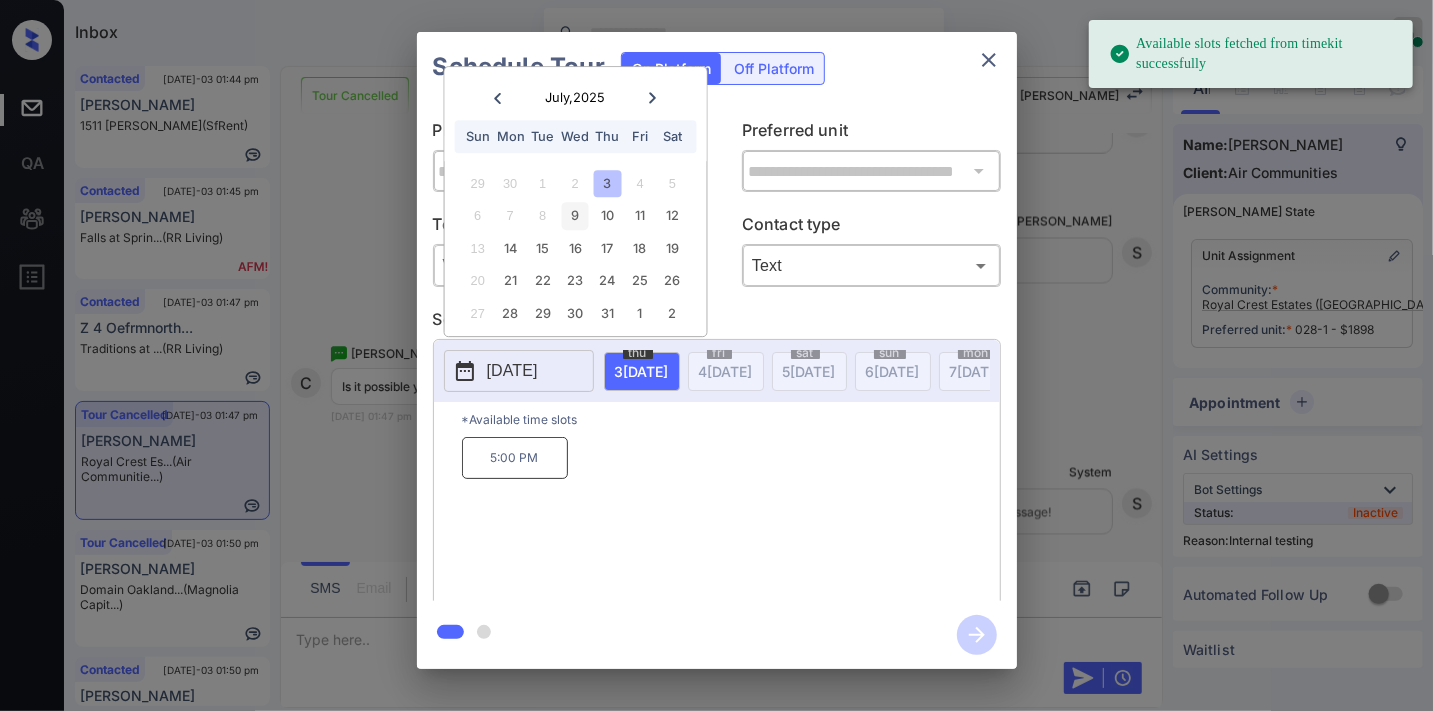 click on "9" at bounding box center (575, 216) 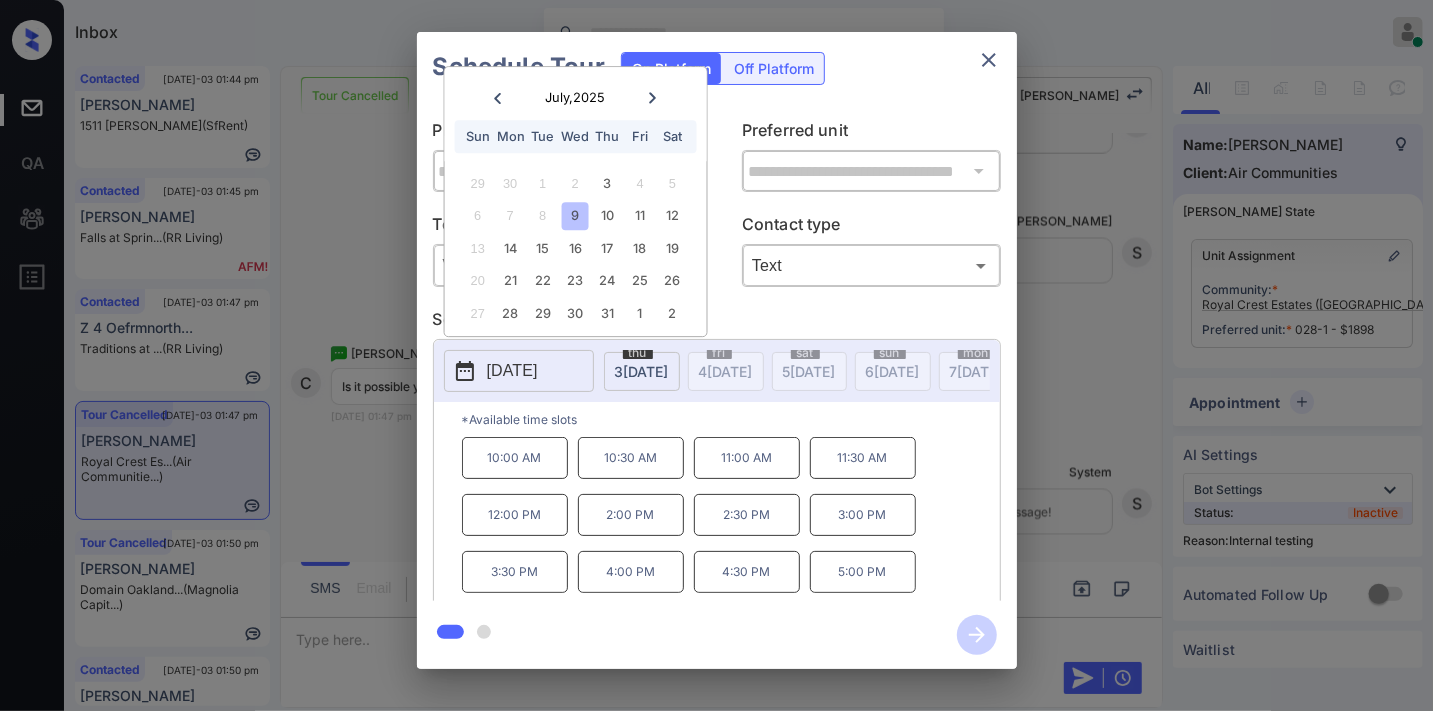 click on "5:00 PM" at bounding box center (863, 572) 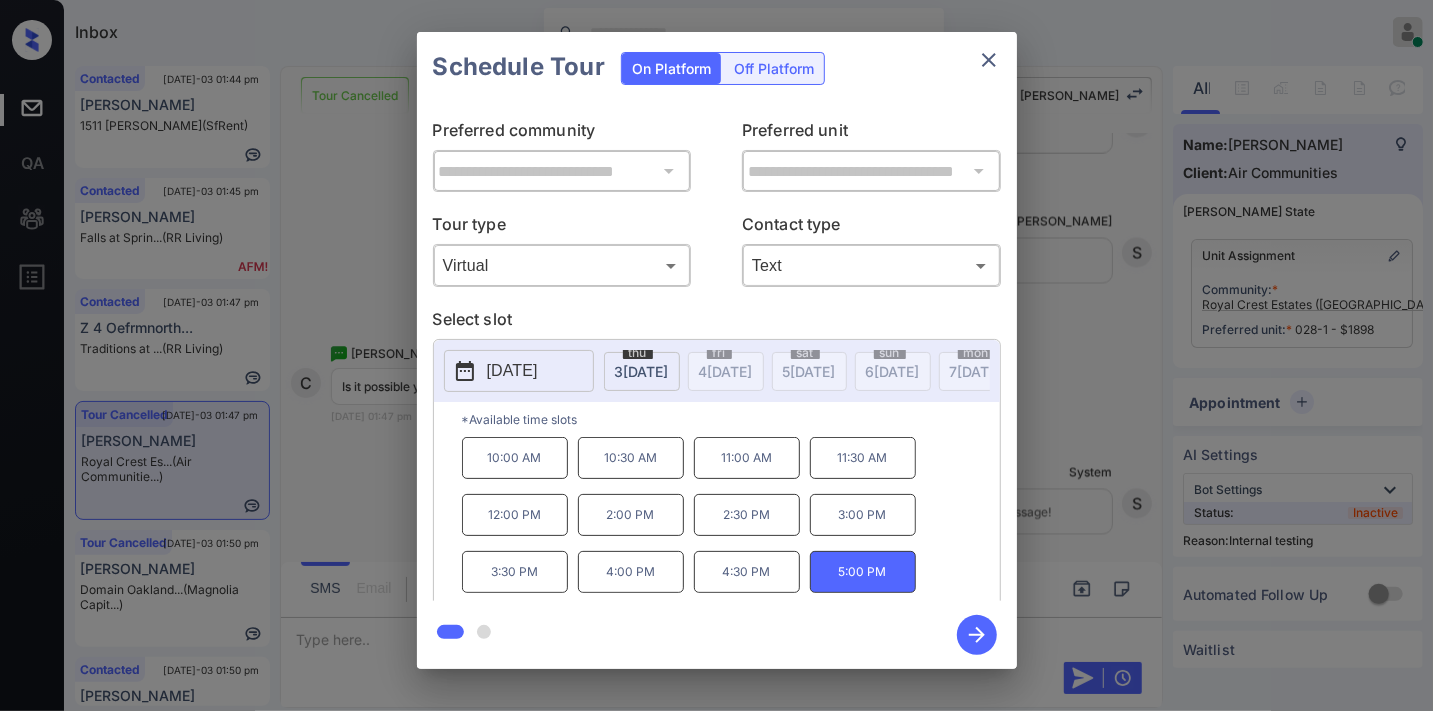 click 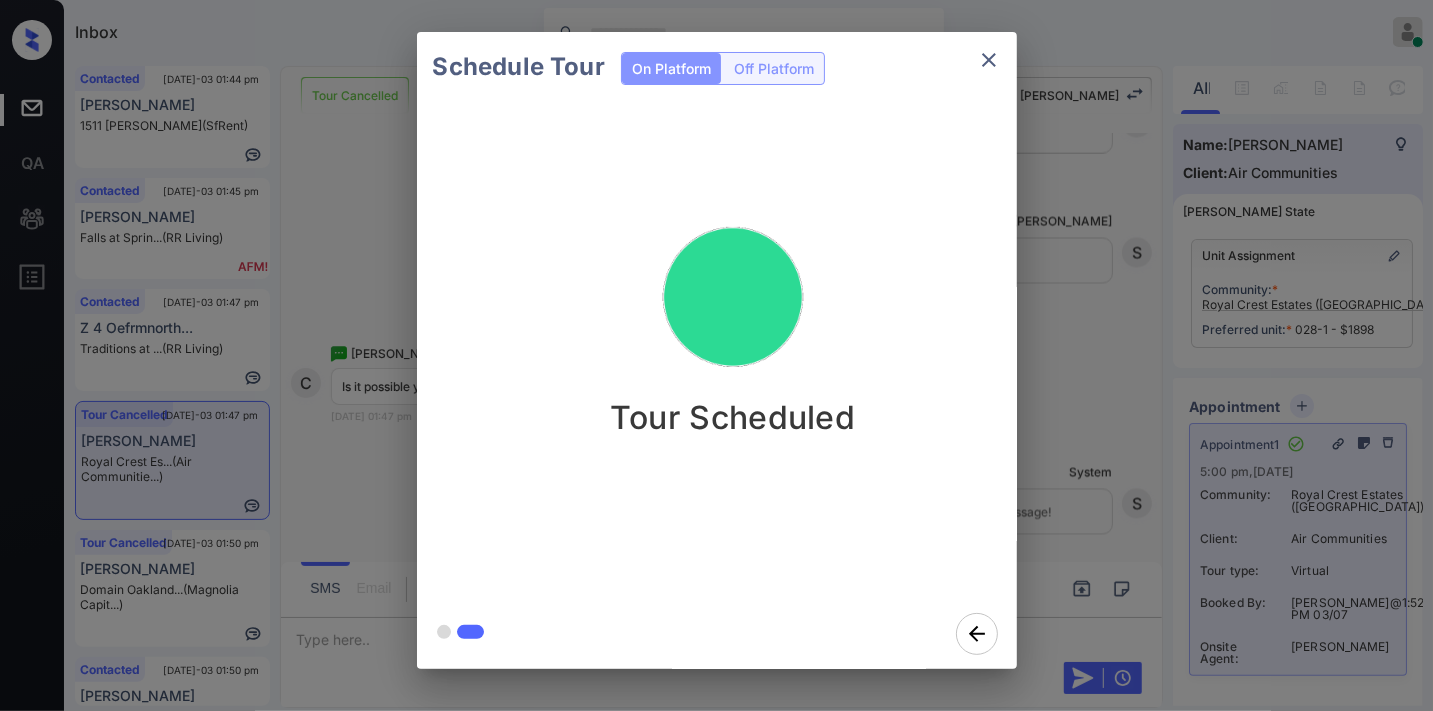 click 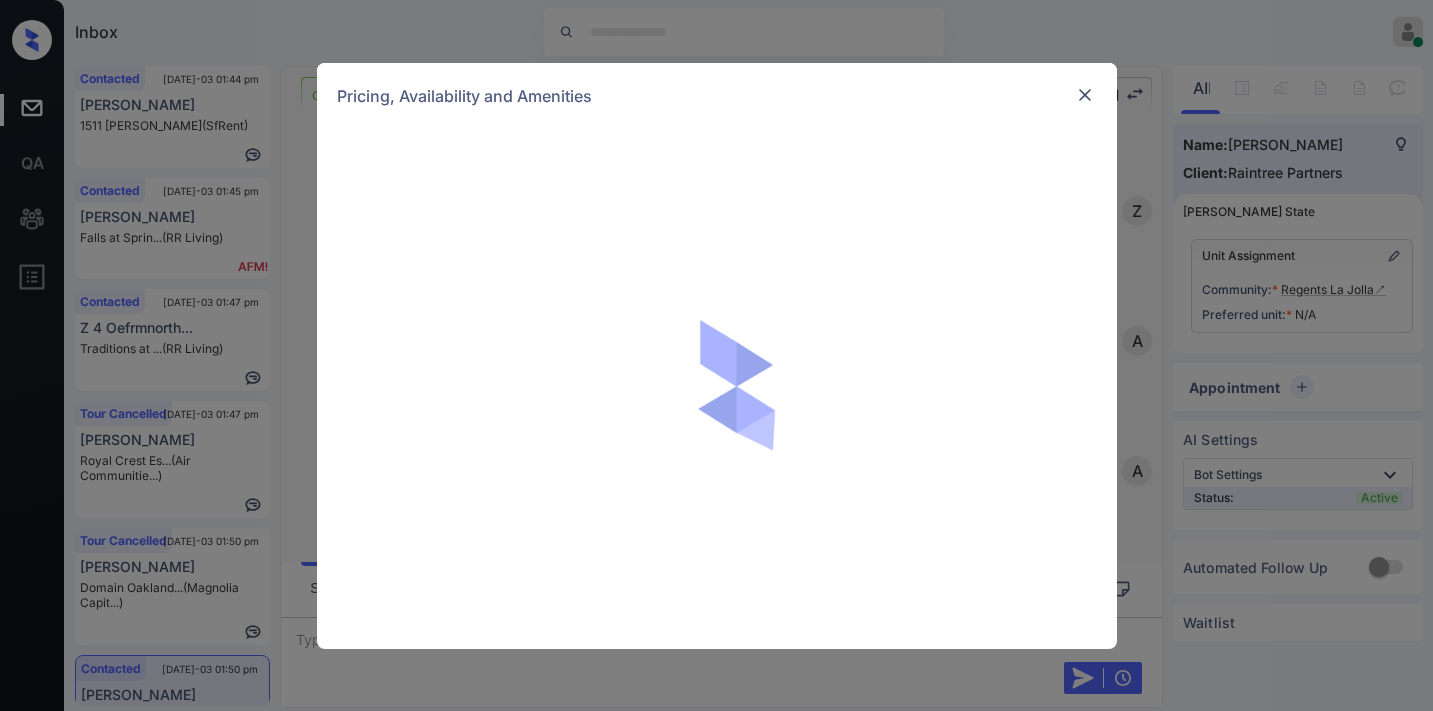 scroll, scrollTop: 0, scrollLeft: 0, axis: both 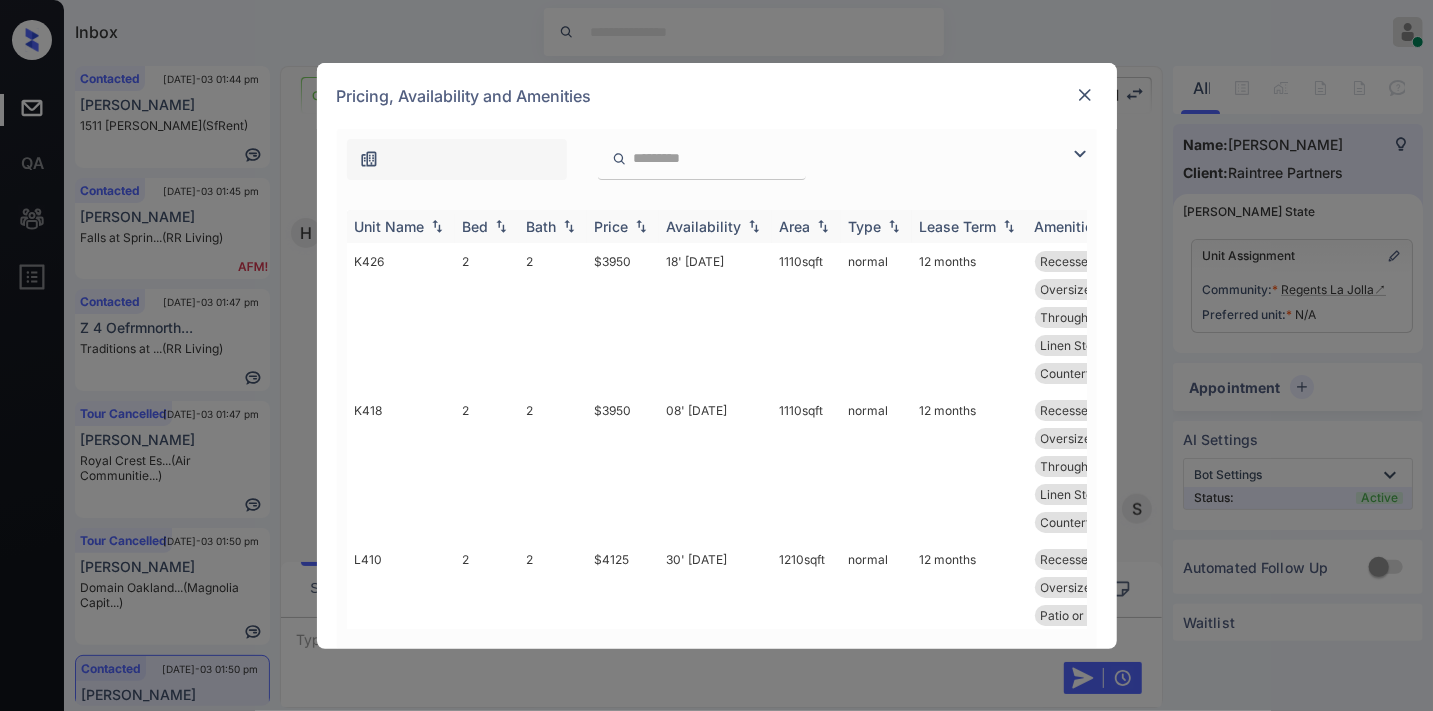 click on "Price" at bounding box center (623, 226) 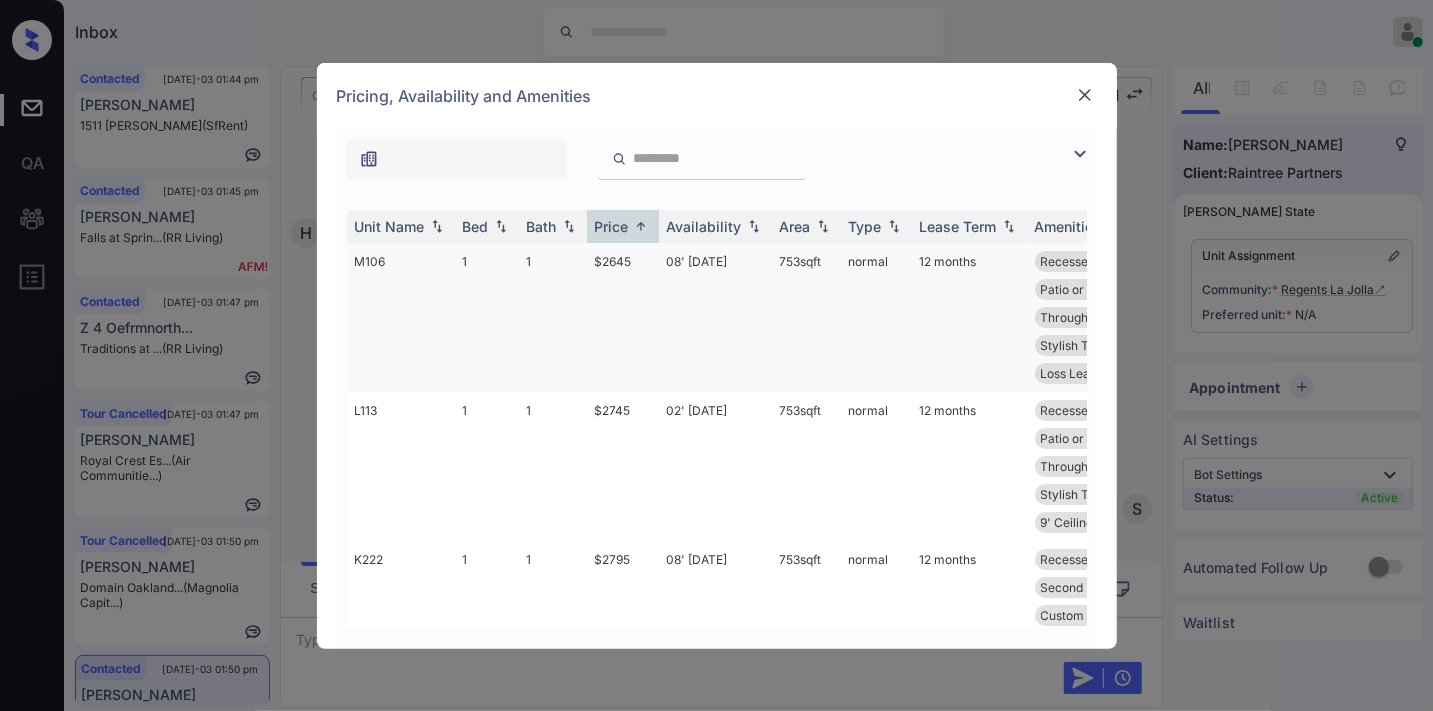 click on "$2645" at bounding box center [623, 317] 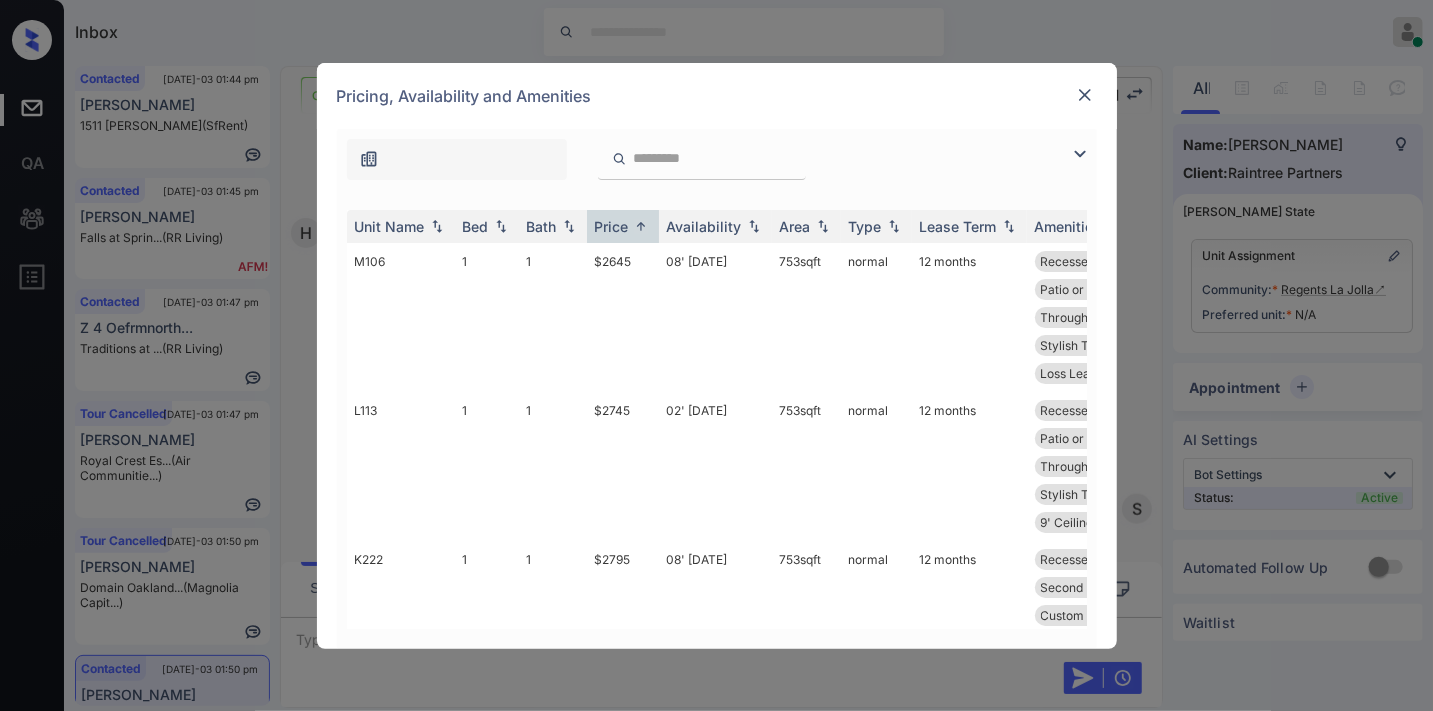 drag, startPoint x: 635, startPoint y: 265, endPoint x: 918, endPoint y: 181, distance: 295.2033 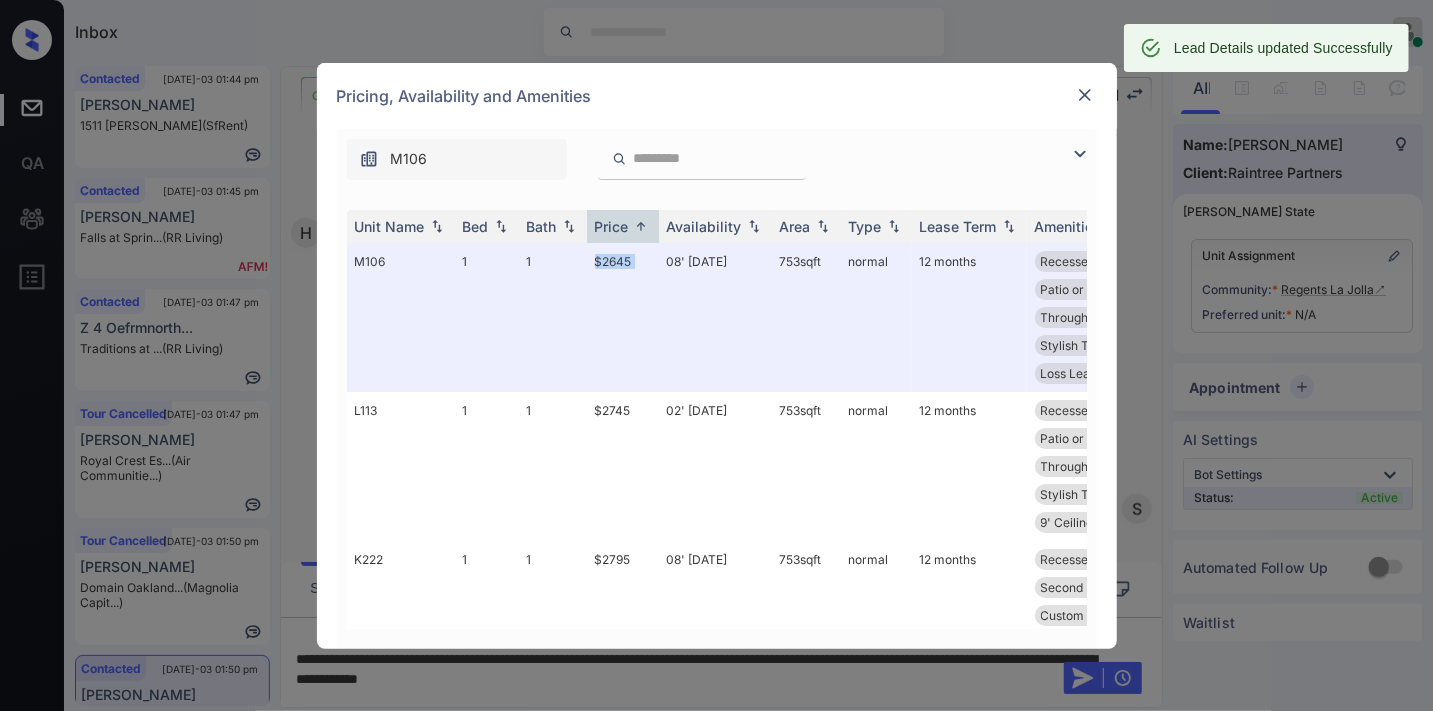 click at bounding box center (1085, 95) 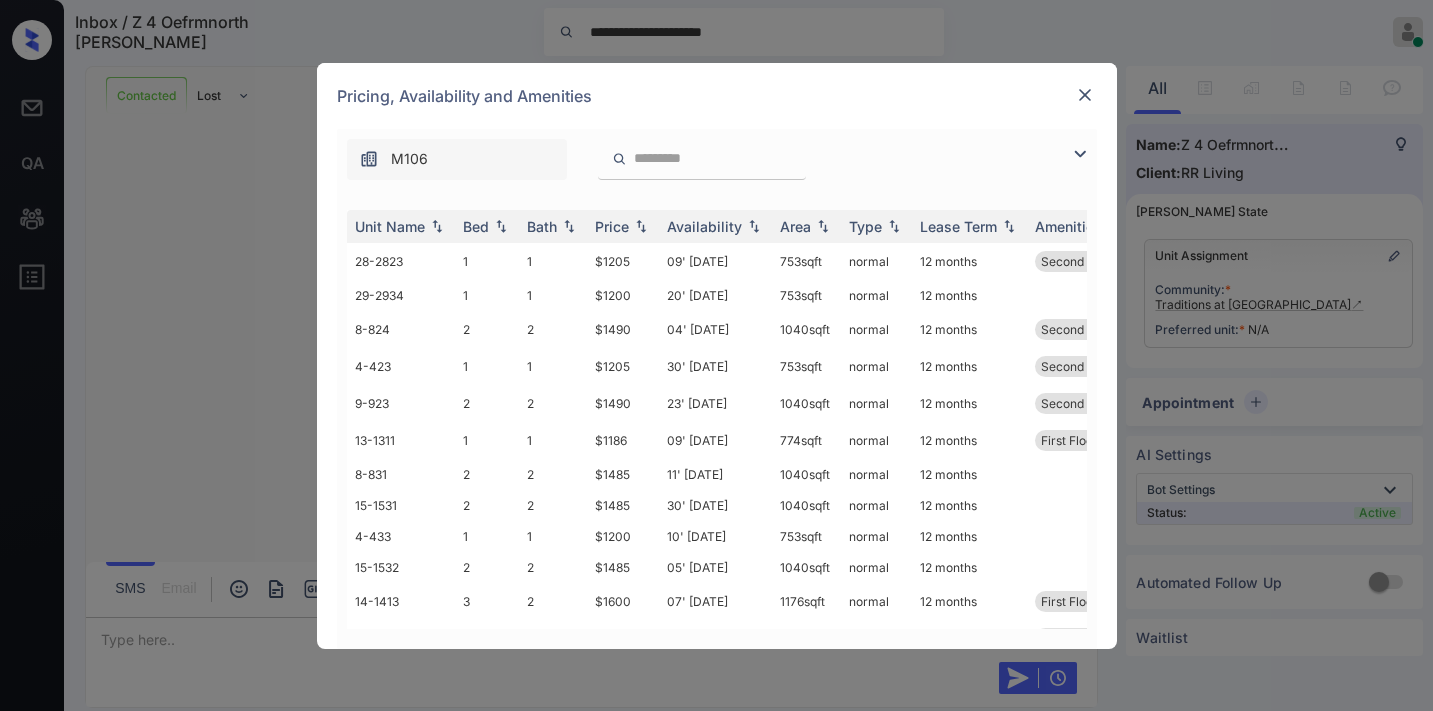 scroll, scrollTop: 0, scrollLeft: 0, axis: both 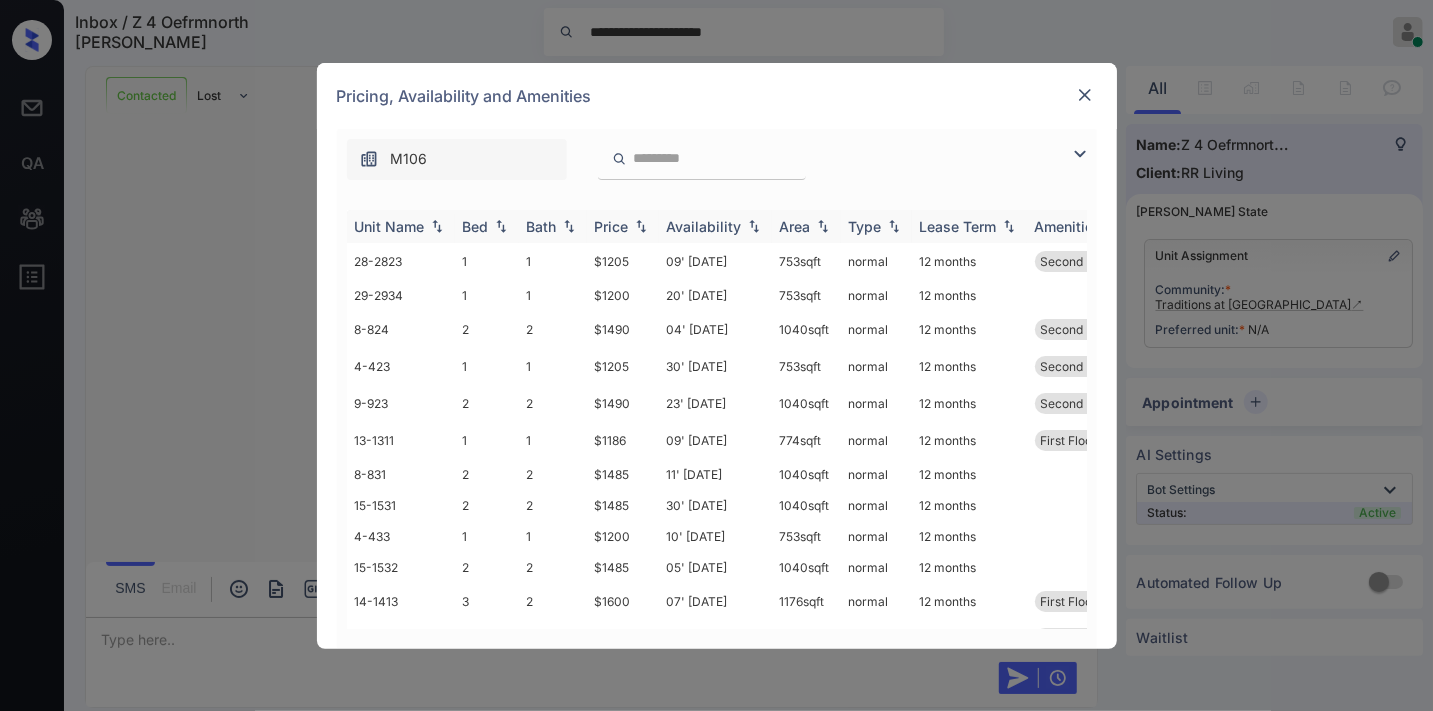 click on "Price" at bounding box center (623, 226) 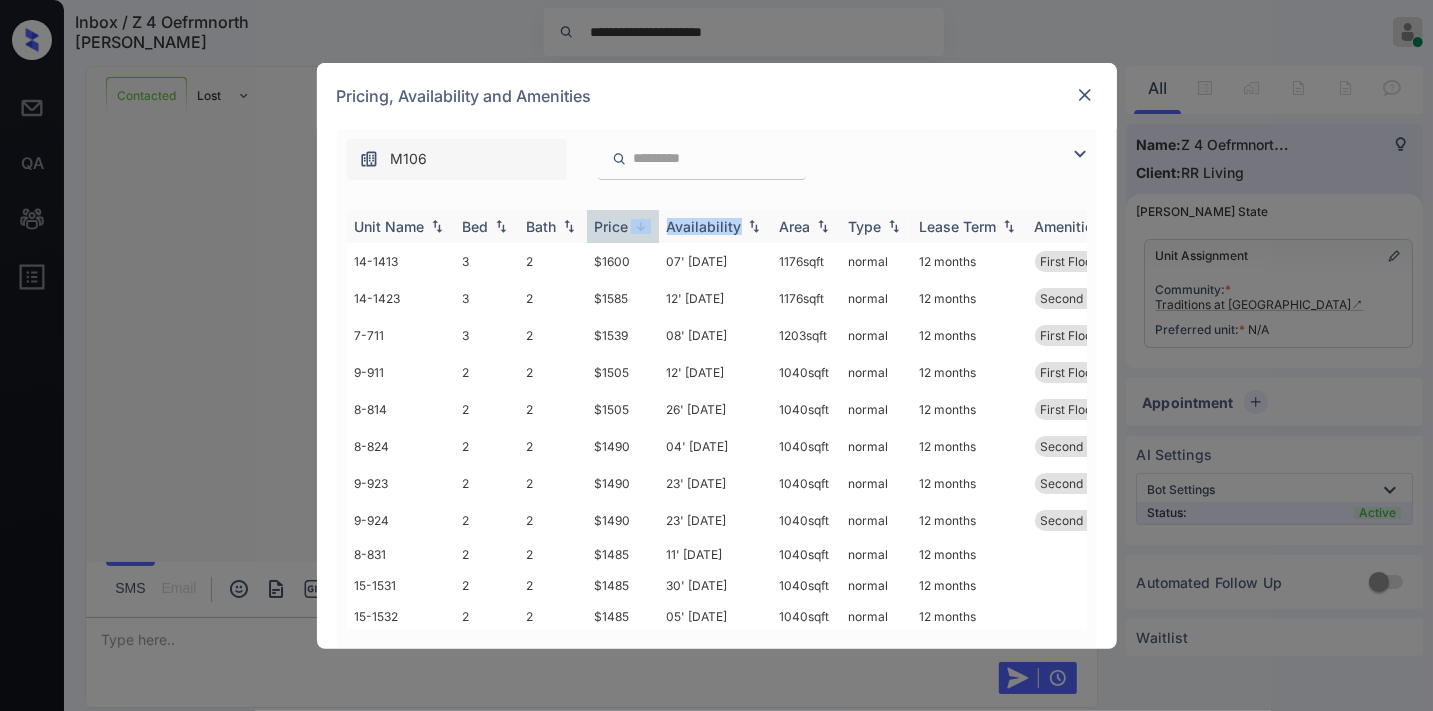click on "Price" at bounding box center [623, 226] 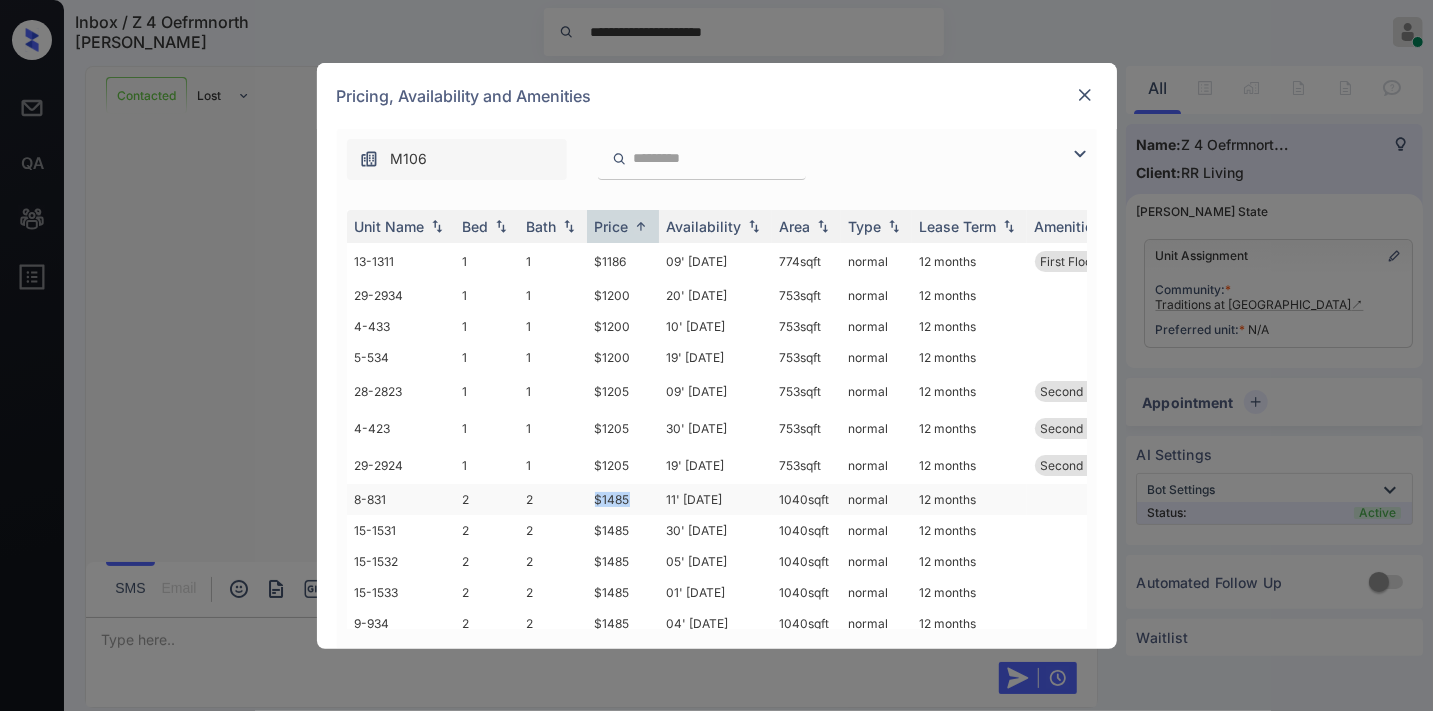 drag, startPoint x: 634, startPoint y: 493, endPoint x: 568, endPoint y: 492, distance: 66.007576 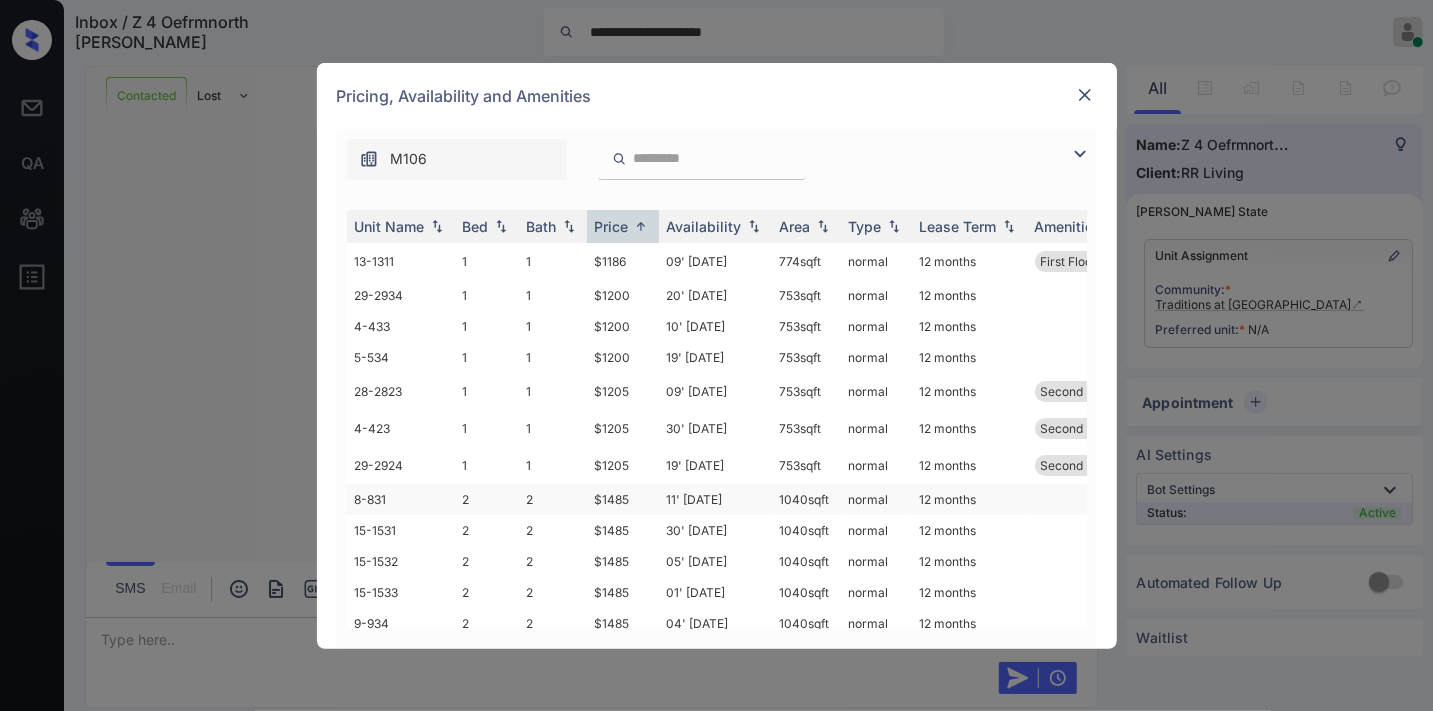 click on "$1485" at bounding box center (623, 499) 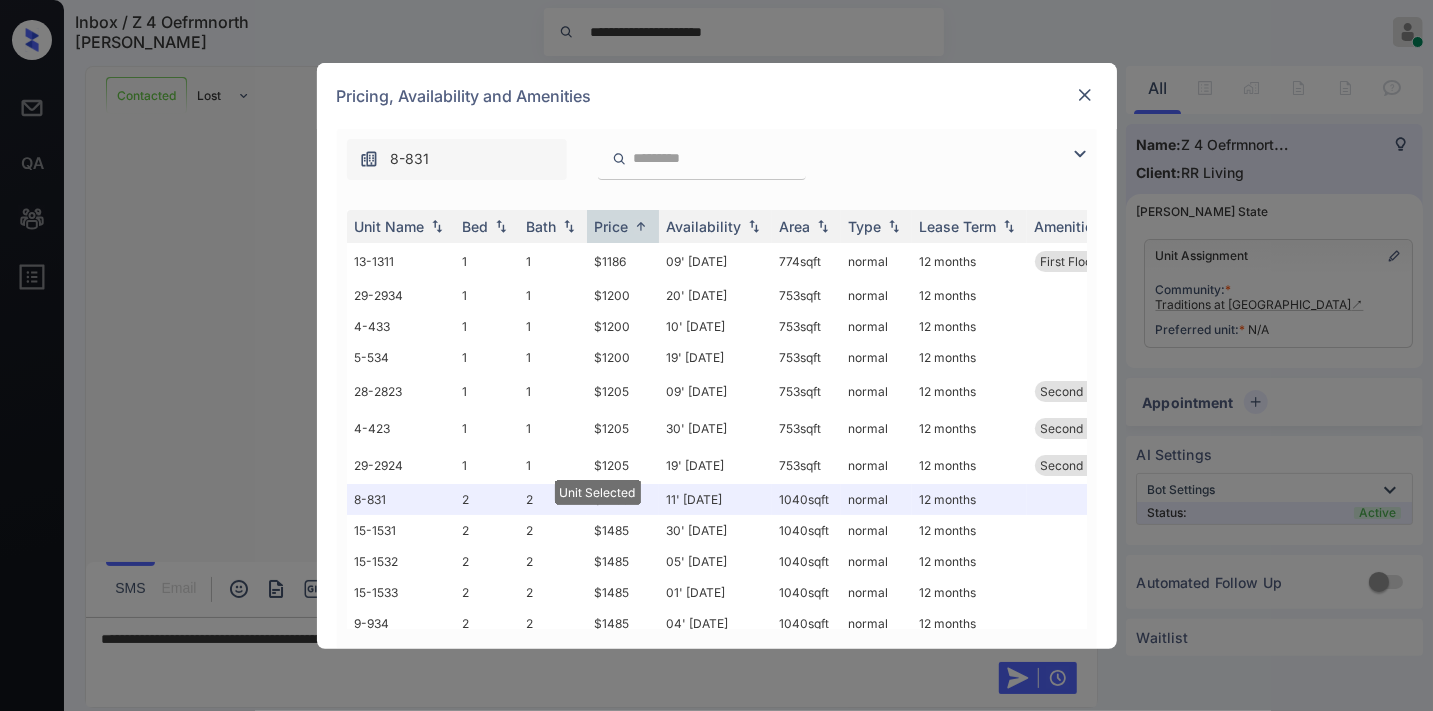 click at bounding box center (1085, 95) 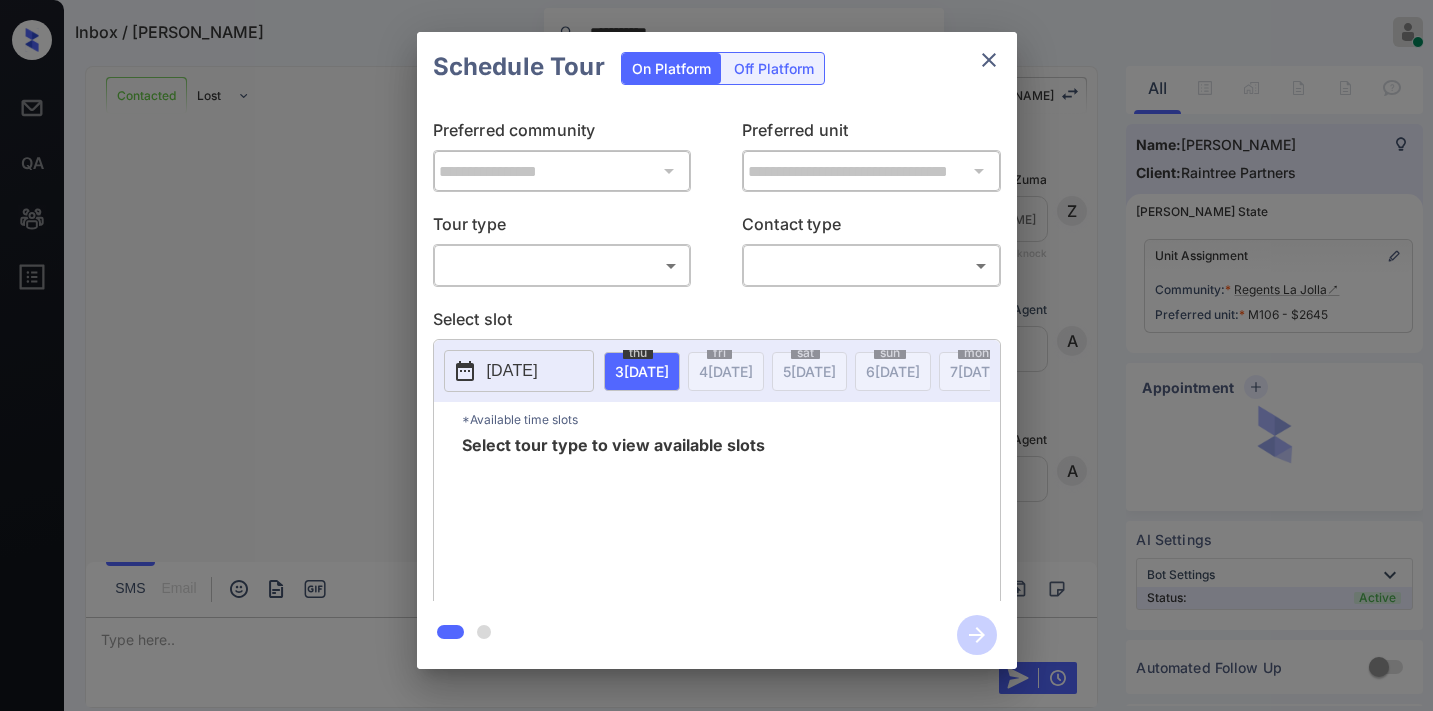 scroll, scrollTop: 0, scrollLeft: 0, axis: both 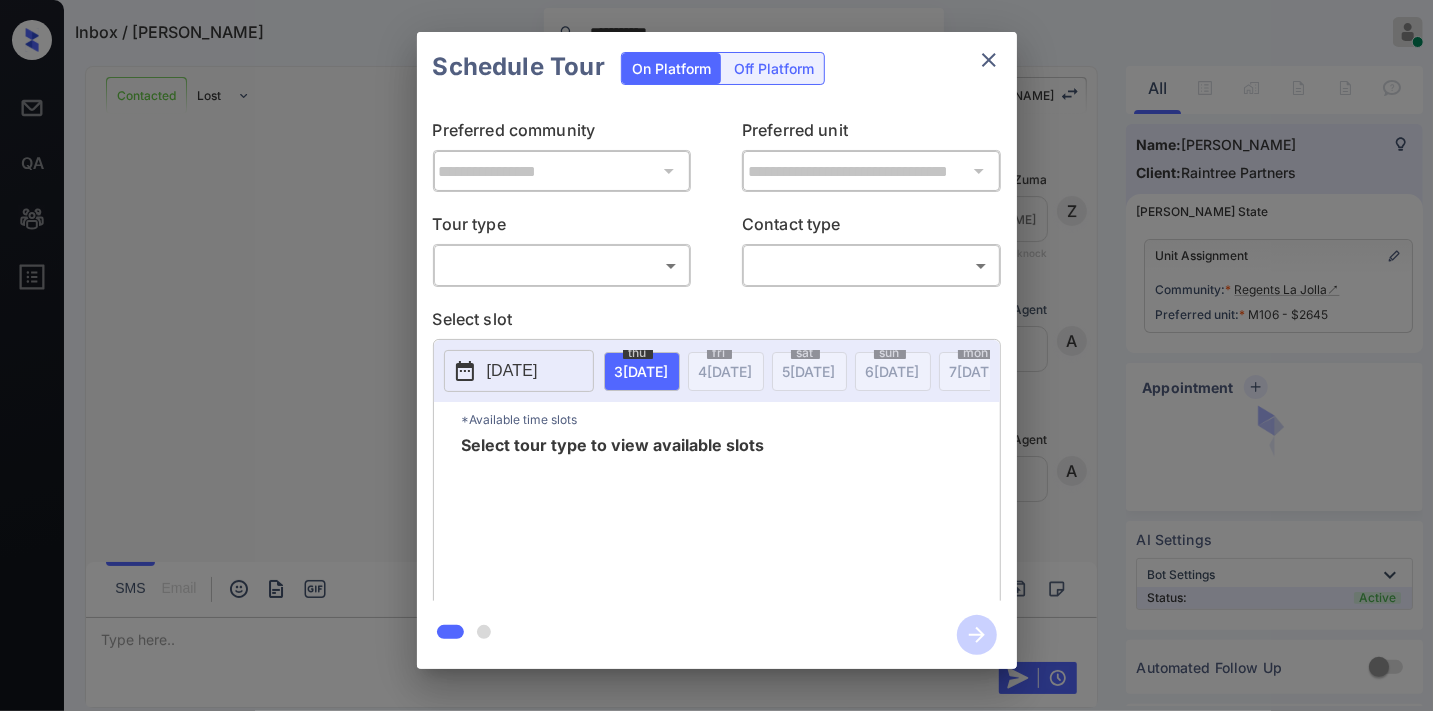 click on "**********" at bounding box center [716, 355] 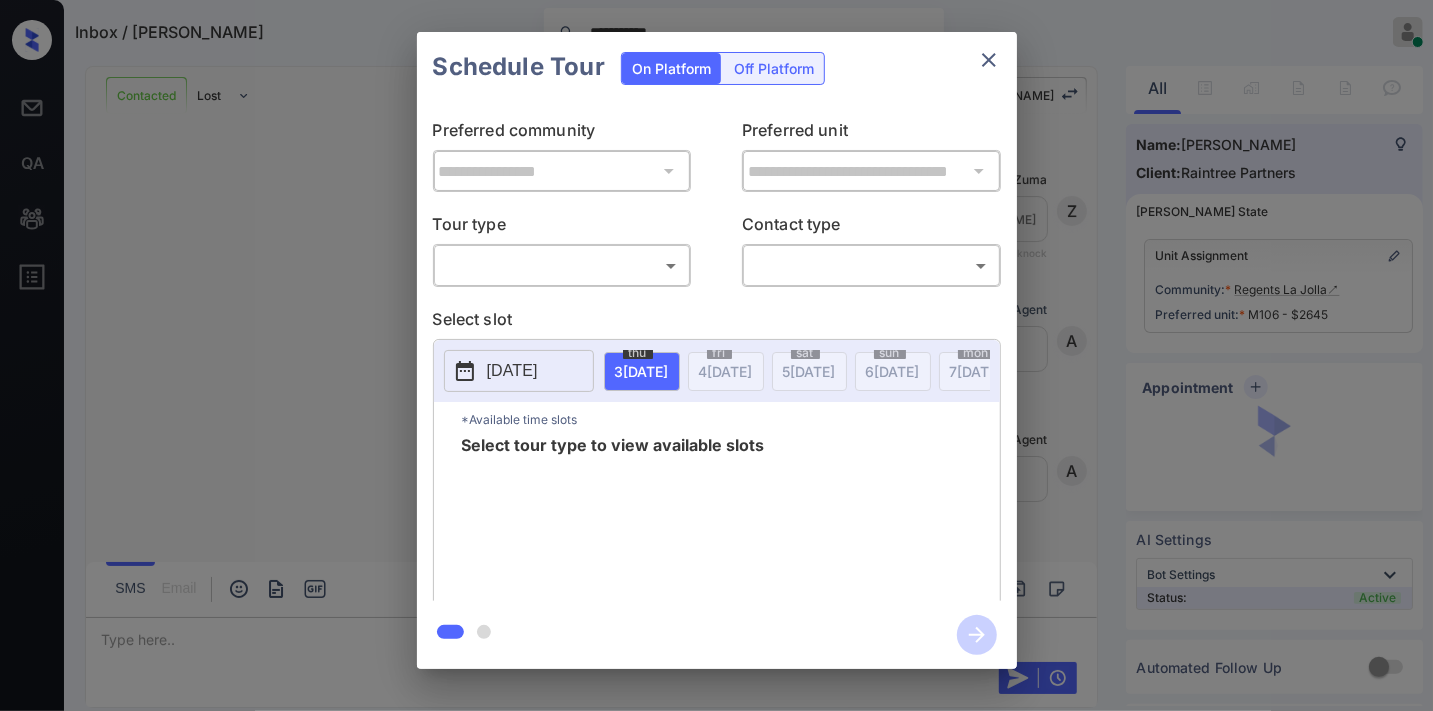 scroll, scrollTop: 1005, scrollLeft: 0, axis: vertical 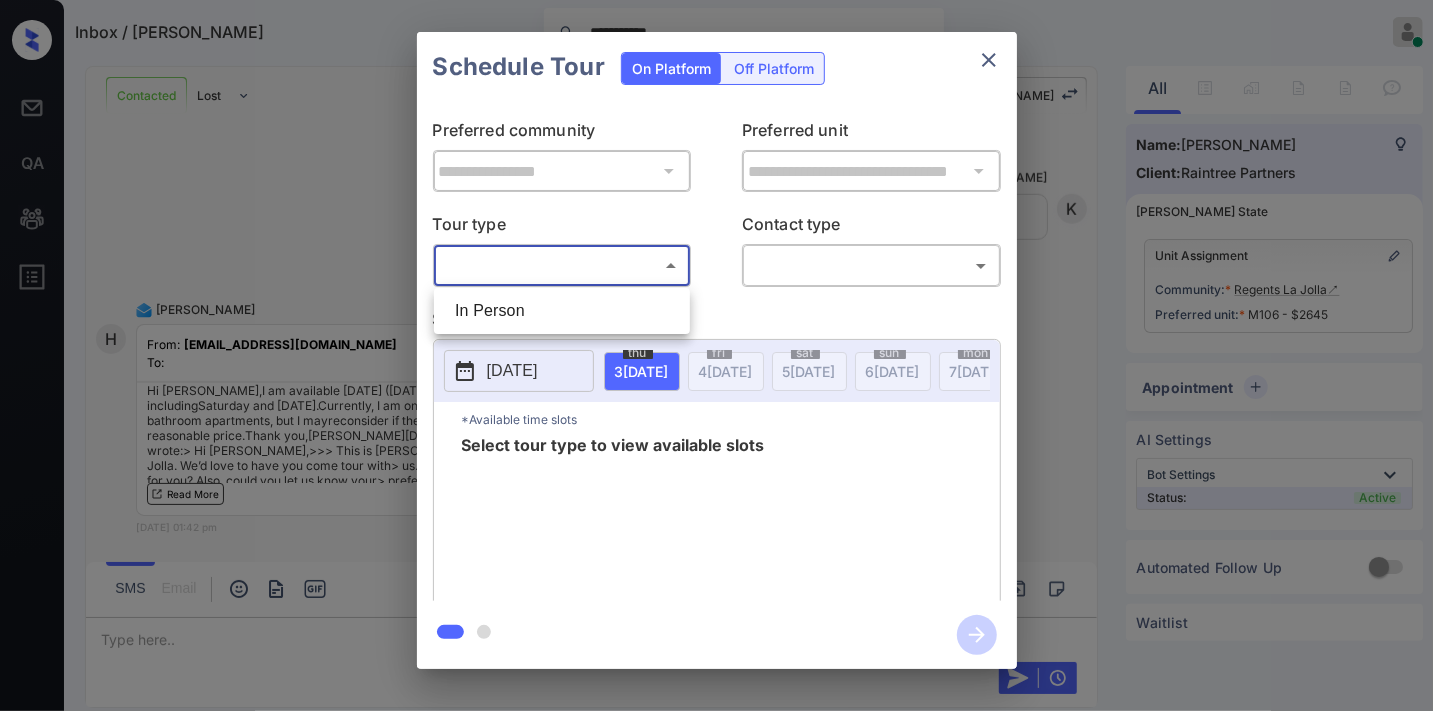 click on "In Person" at bounding box center (562, 311) 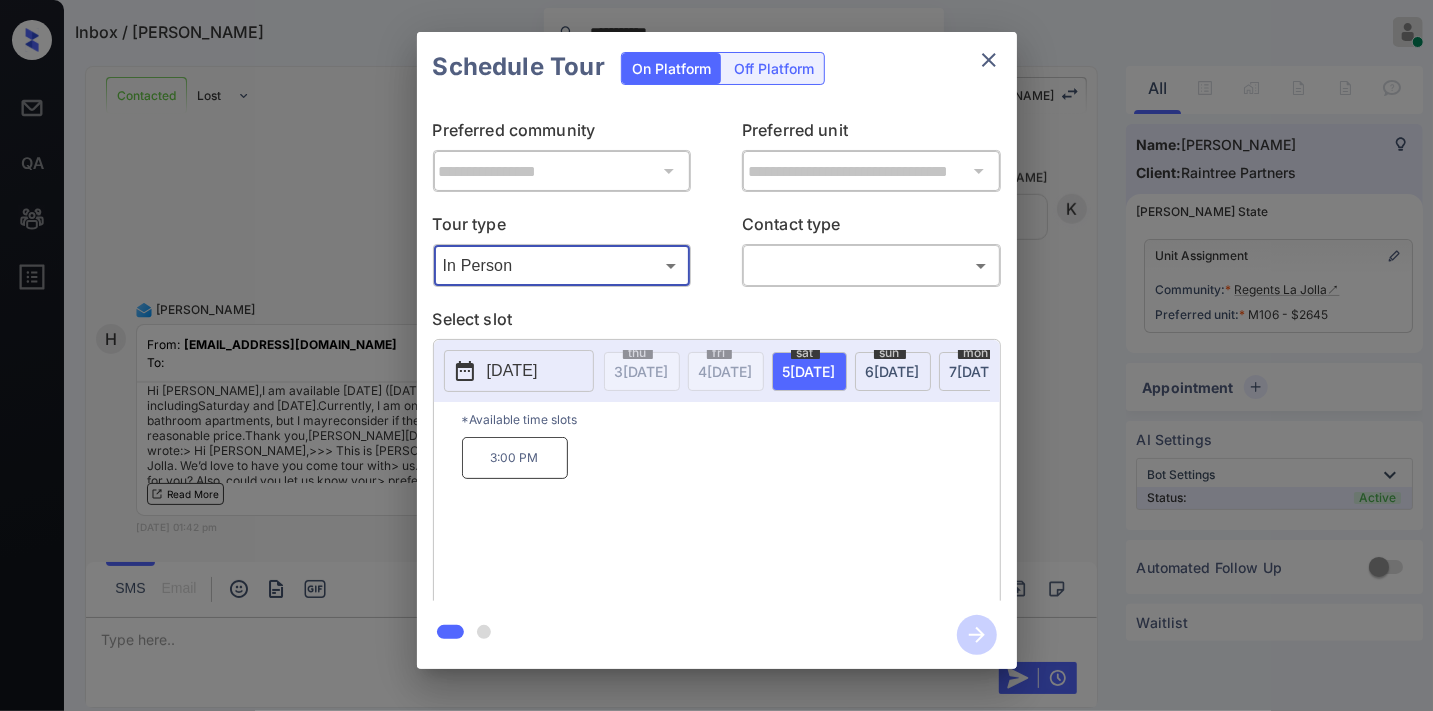 click on "[DATE]" at bounding box center (893, 371) 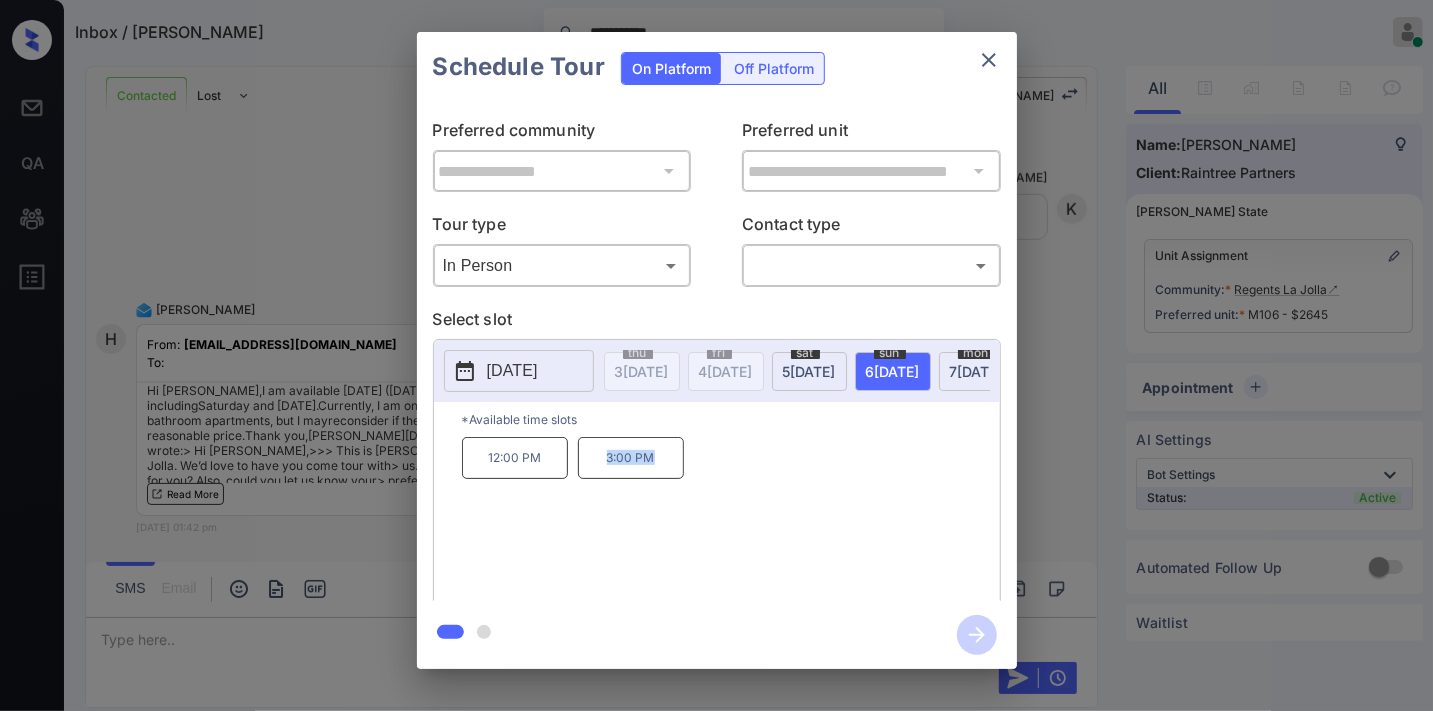 drag, startPoint x: 672, startPoint y: 472, endPoint x: 590, endPoint y: 467, distance: 82.1523 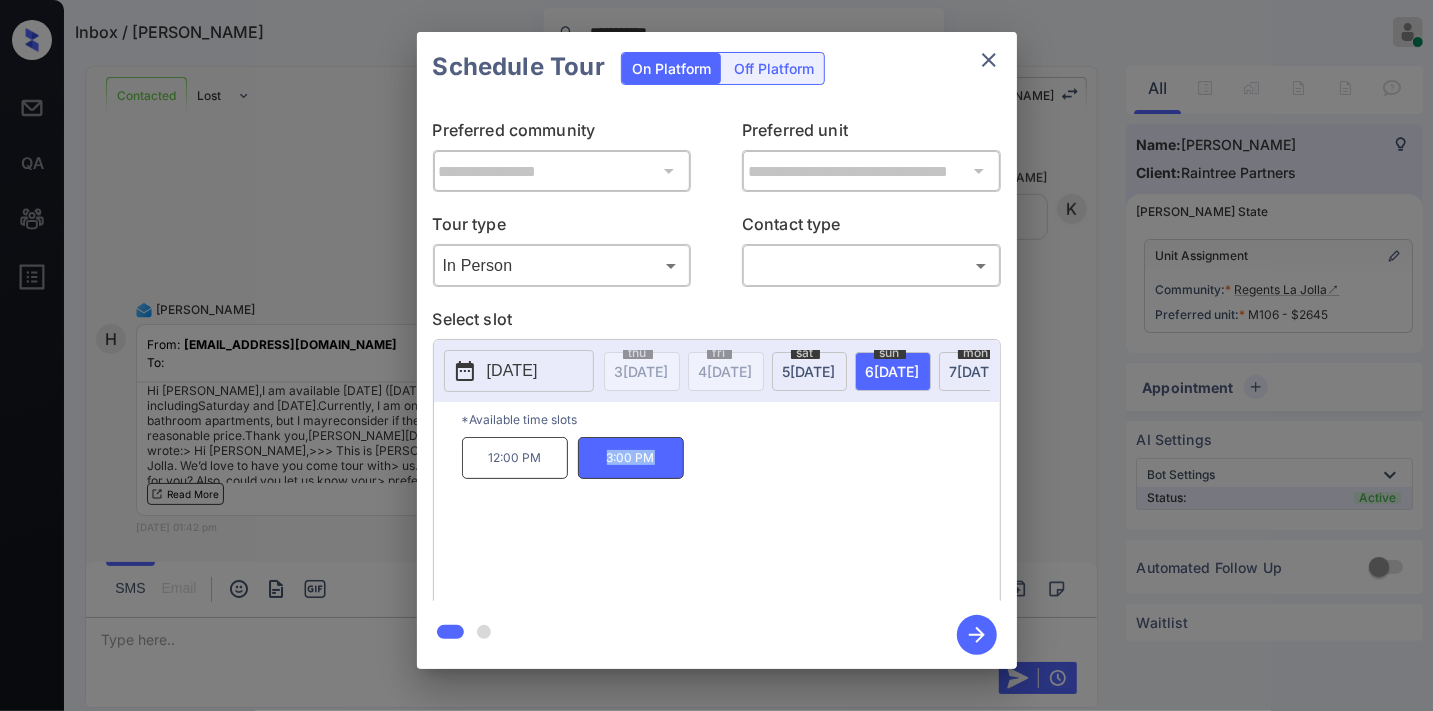 copy on "3:00 PM" 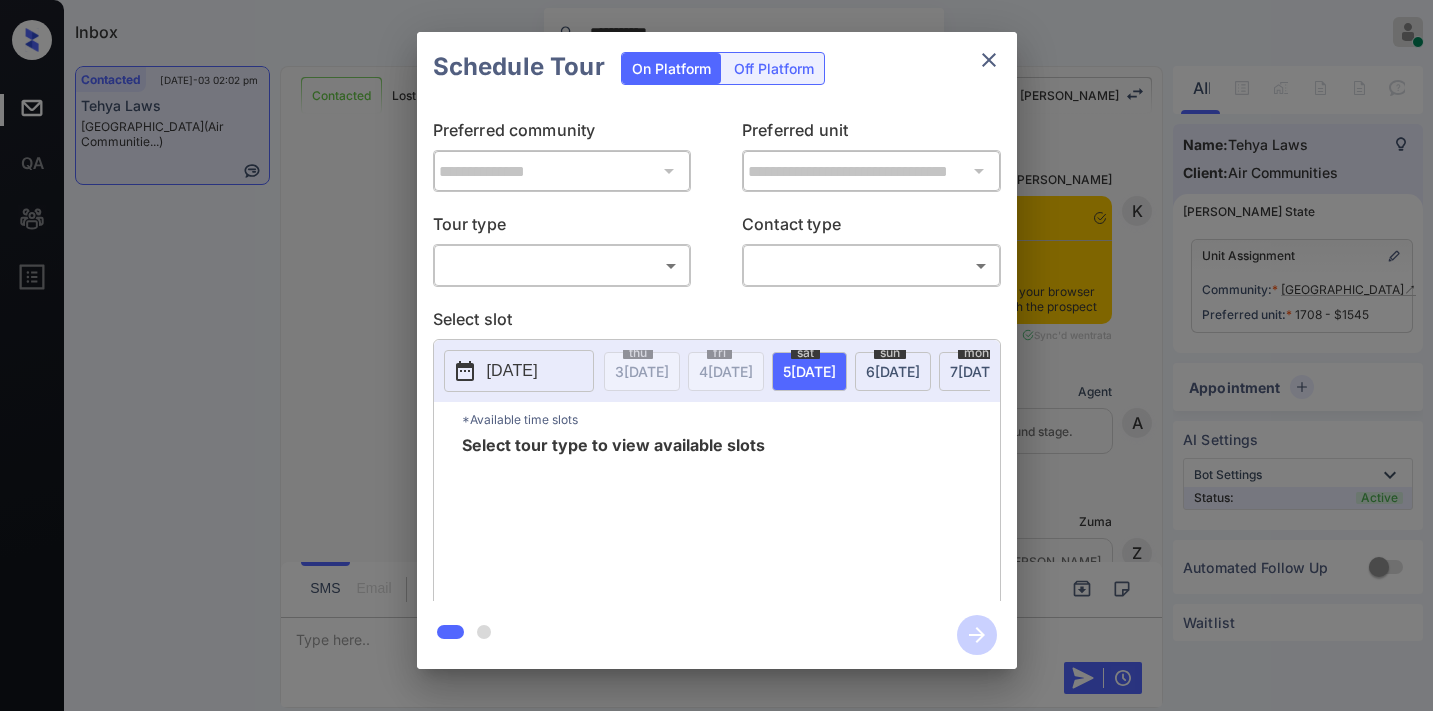 scroll, scrollTop: 0, scrollLeft: 0, axis: both 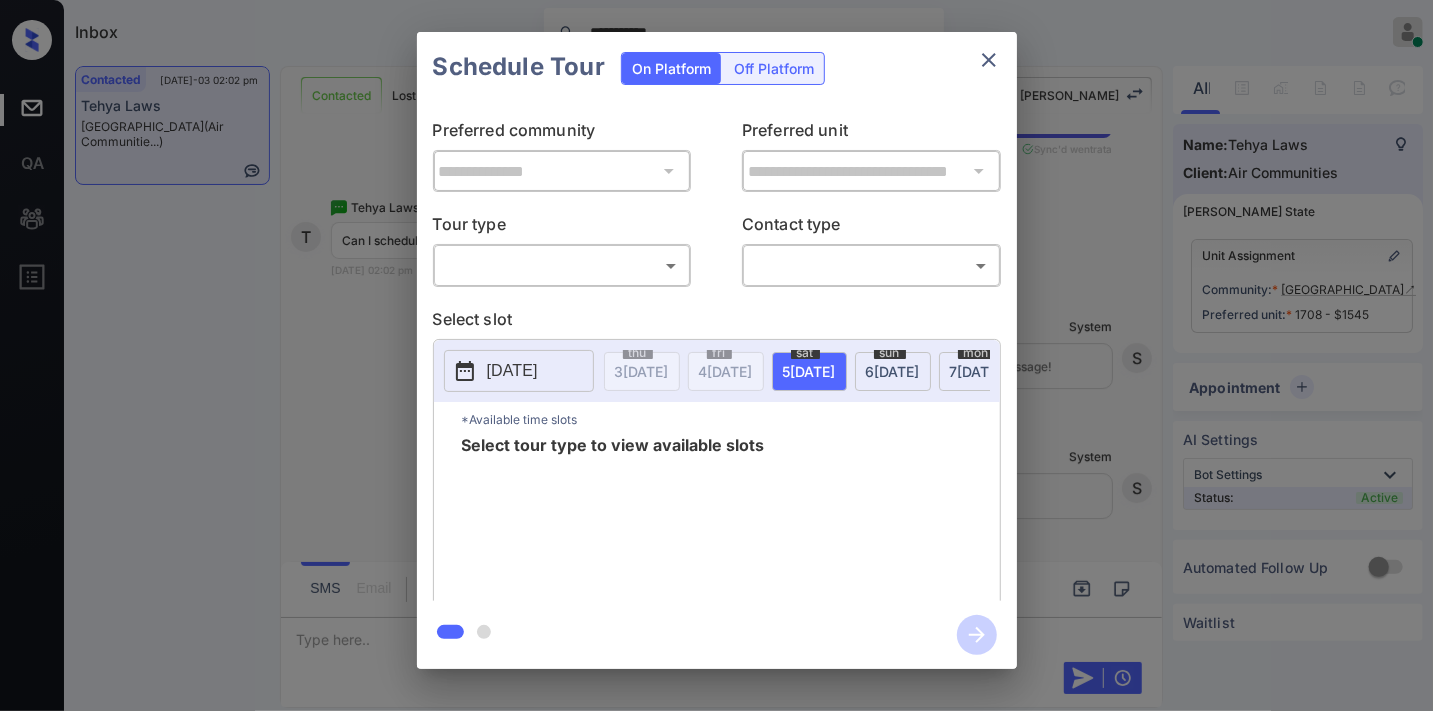 drag, startPoint x: 1001, startPoint y: 44, endPoint x: 1002, endPoint y: 72, distance: 28.01785 